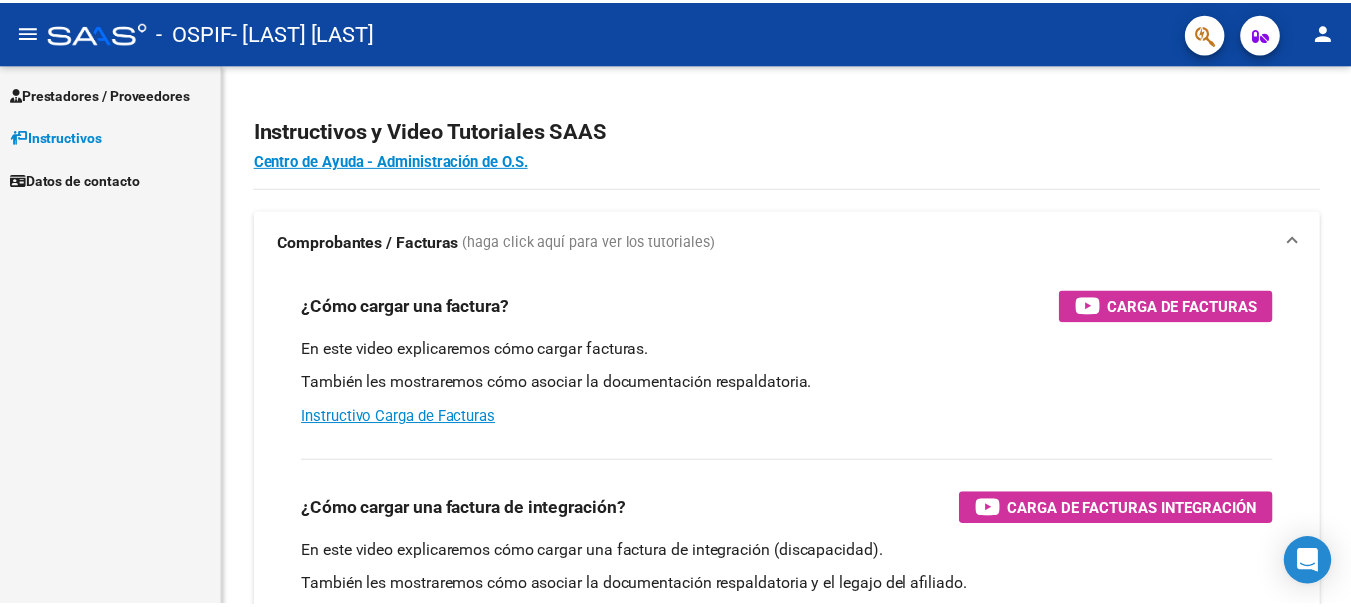 scroll, scrollTop: 0, scrollLeft: 0, axis: both 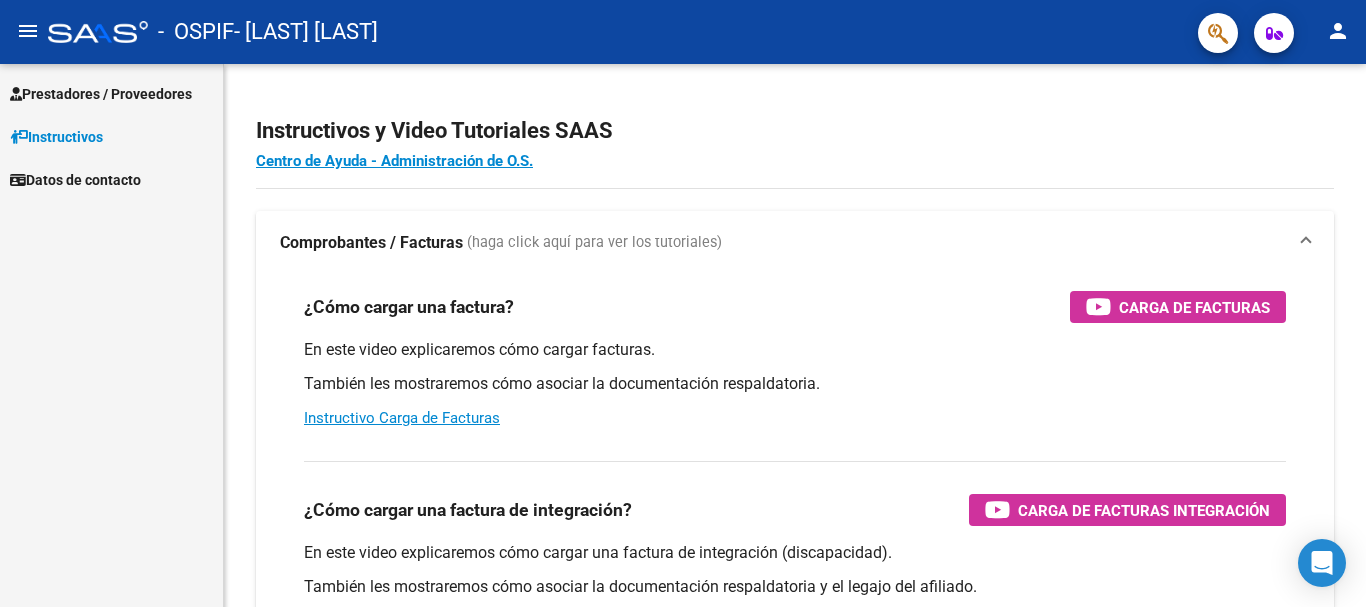click on "person" 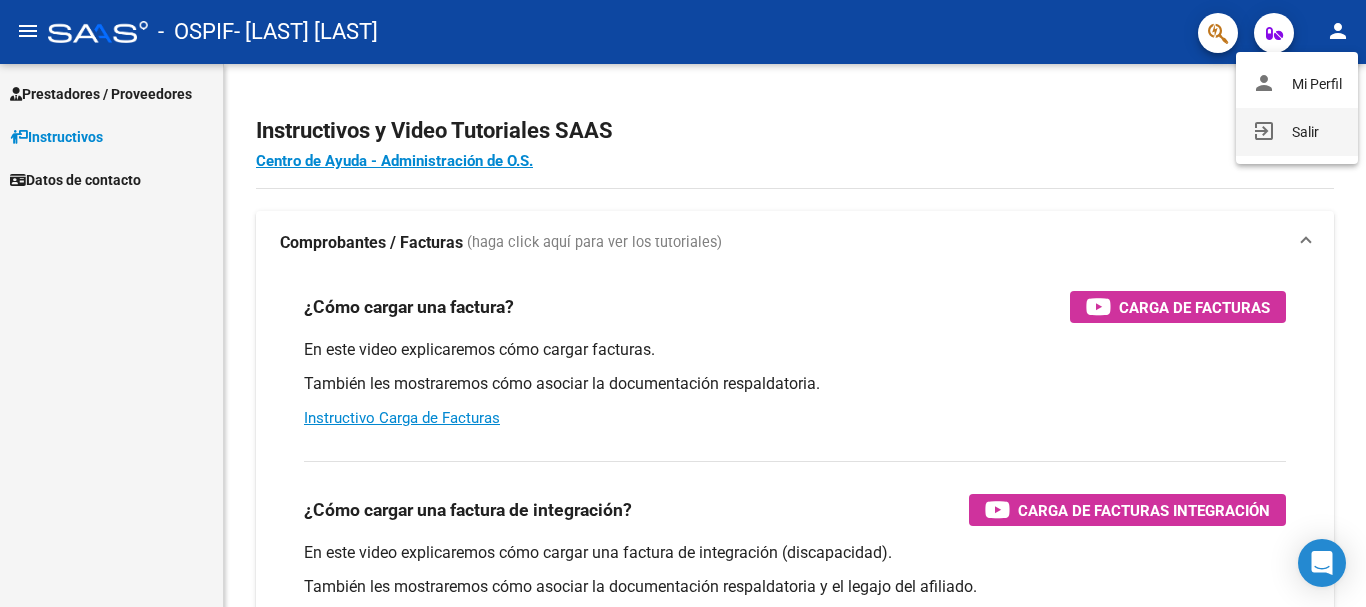 click on "exit_to_app  Salir" at bounding box center (1297, 132) 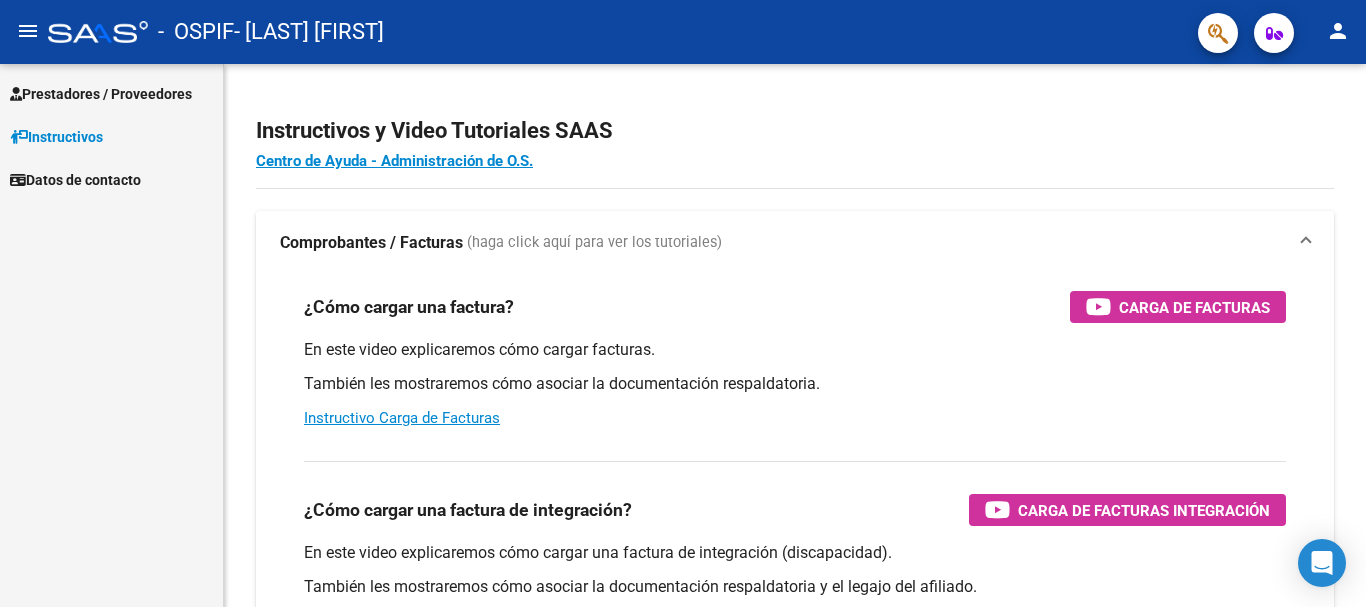 scroll, scrollTop: 0, scrollLeft: 0, axis: both 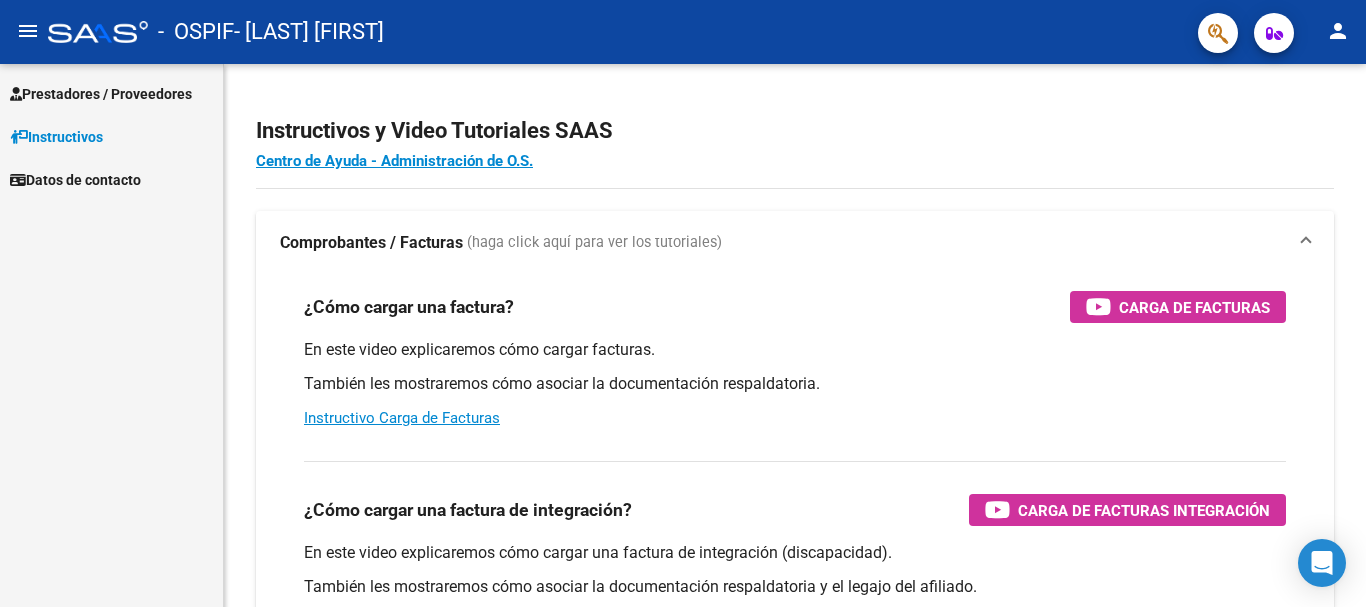 click on "Prestadores / Proveedores" at bounding box center [101, 94] 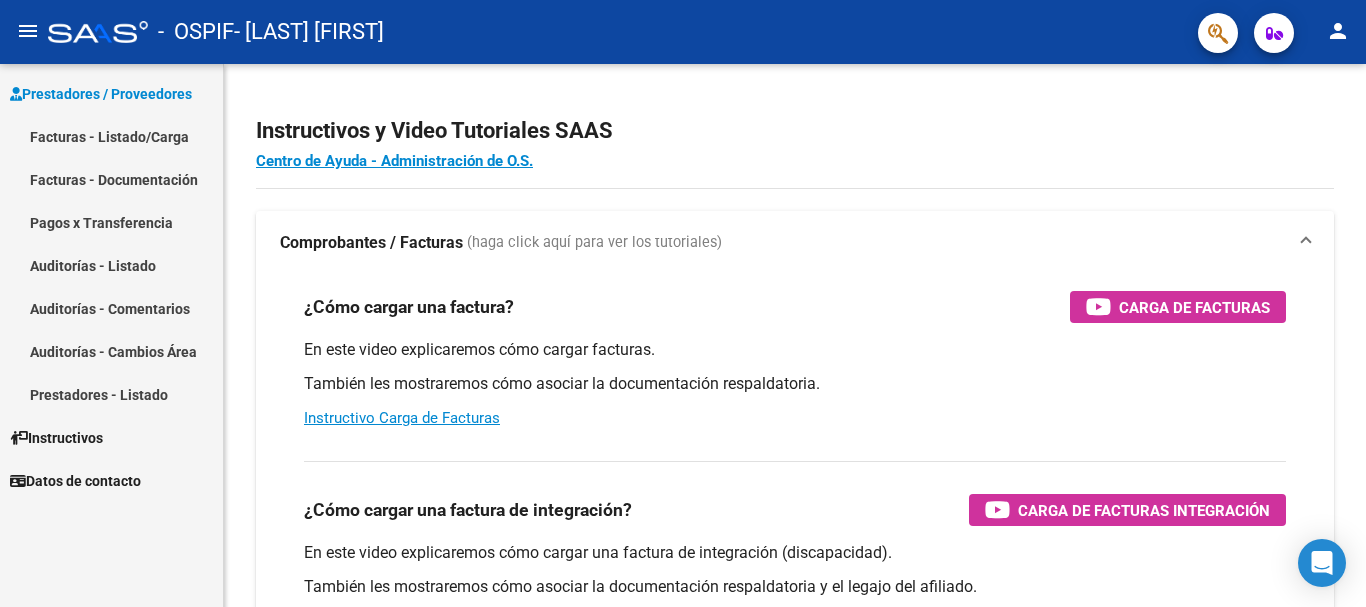 click on "Facturas - Listado/Carga" at bounding box center [111, 136] 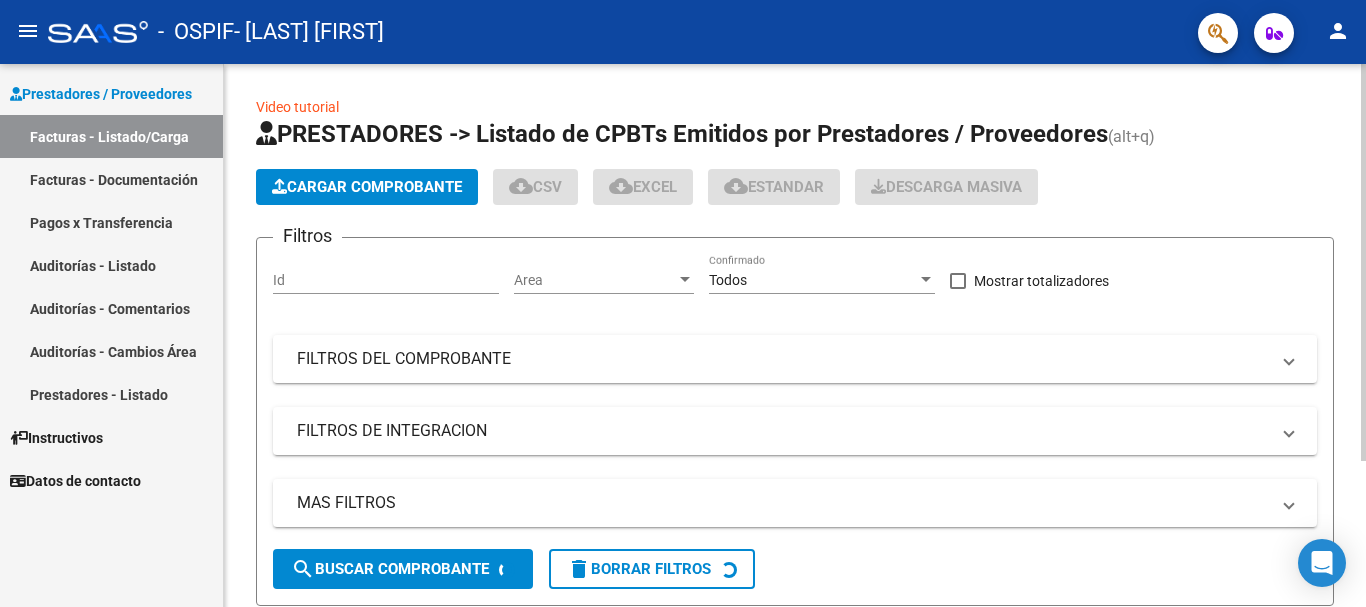 click on "Cargar Comprobante" 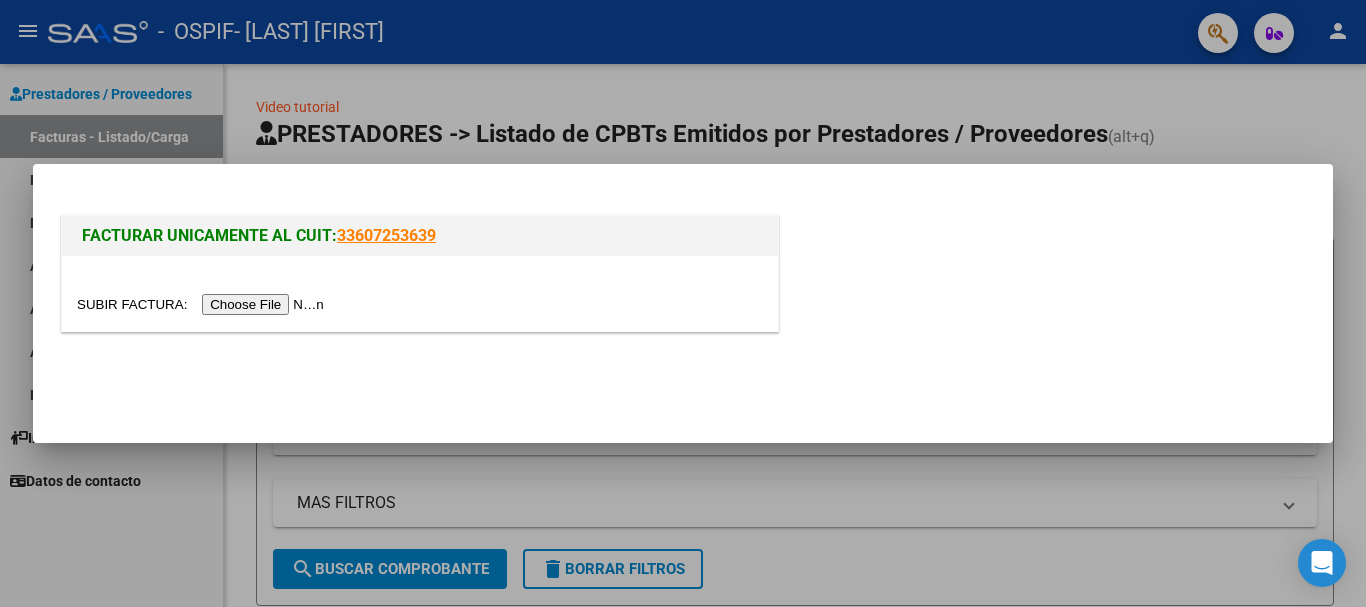 click at bounding box center (203, 304) 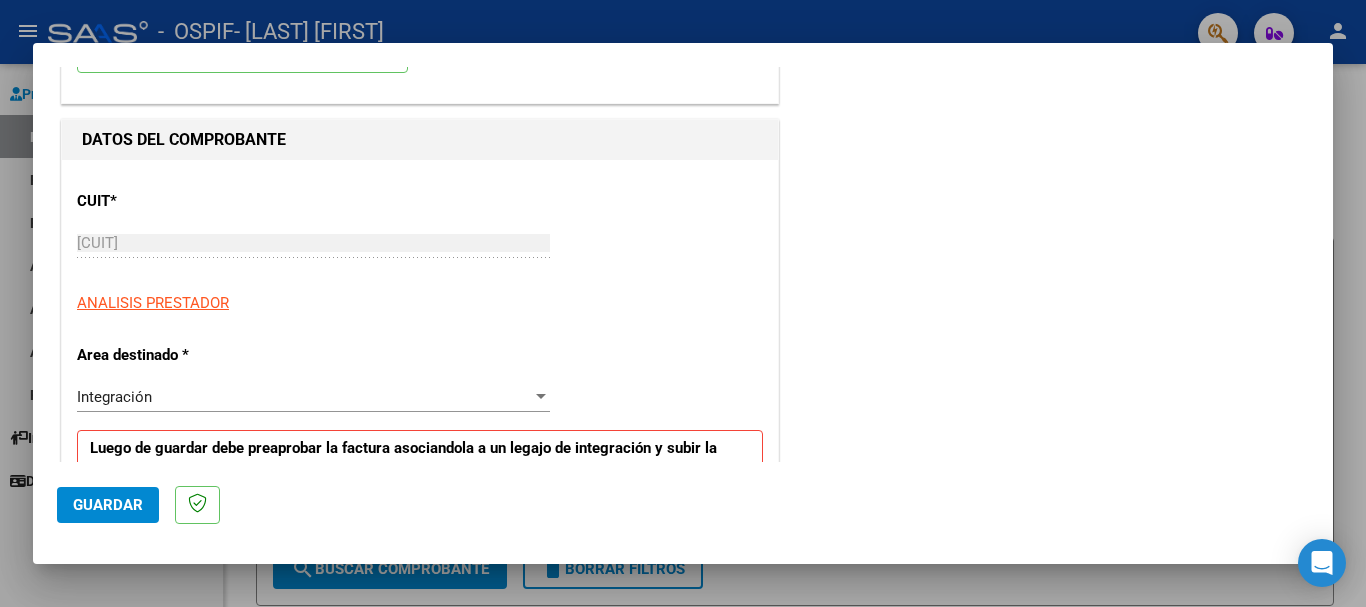 scroll, scrollTop: 300, scrollLeft: 0, axis: vertical 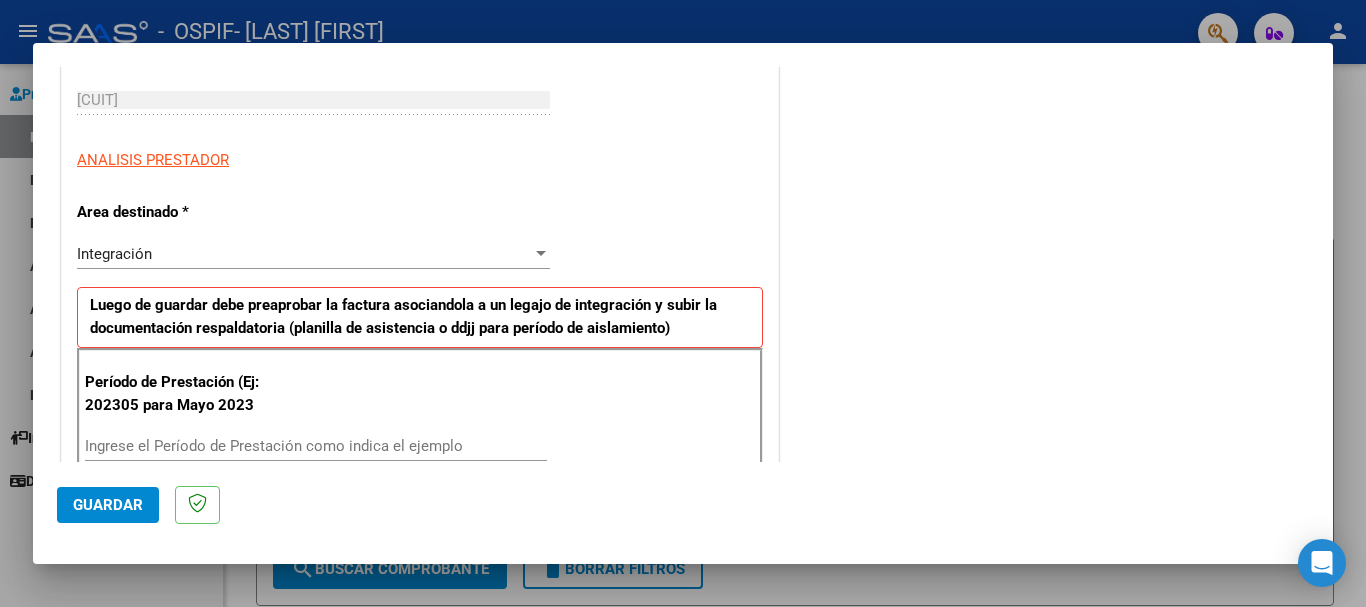 click on "Ingrese el Período de Prestación como indica el ejemplo" at bounding box center [316, 446] 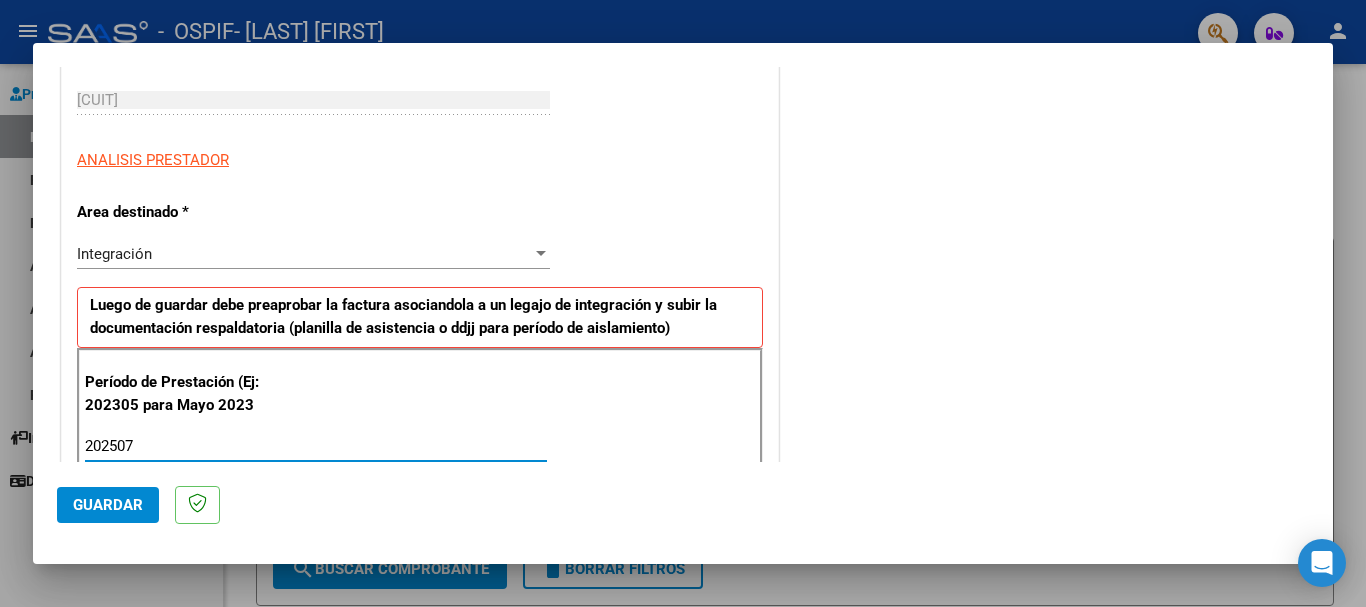 type on "202507" 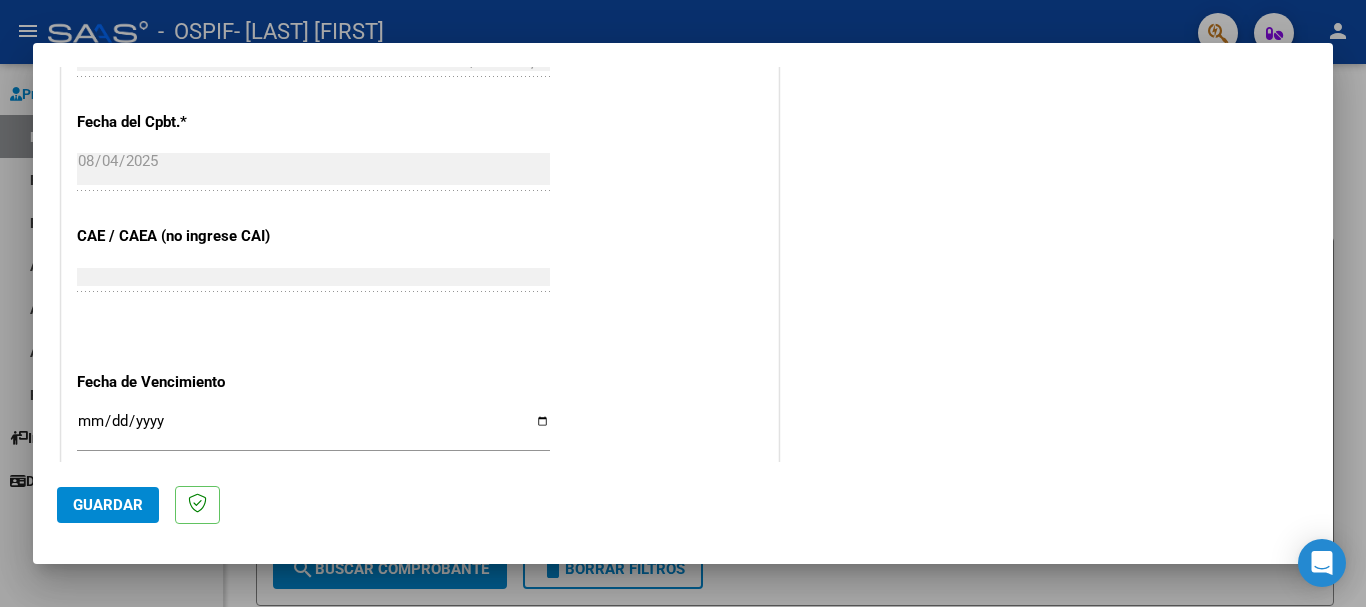 scroll, scrollTop: 1100, scrollLeft: 0, axis: vertical 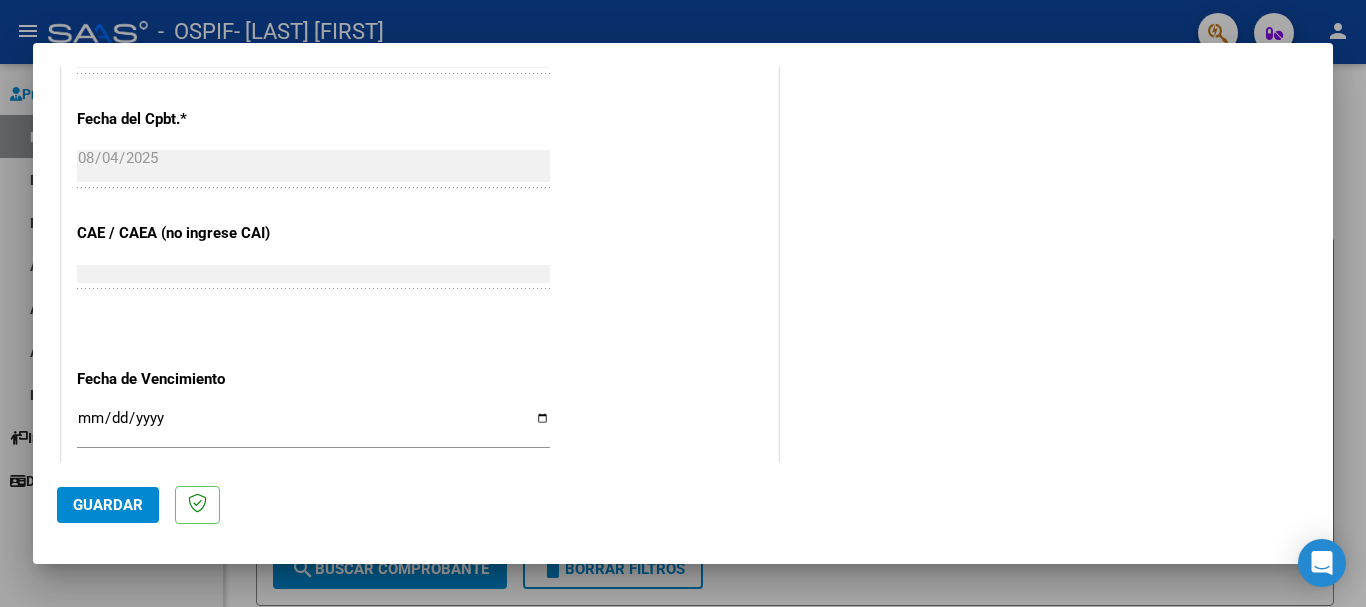 click on "Ingresar la fecha" at bounding box center (313, 426) 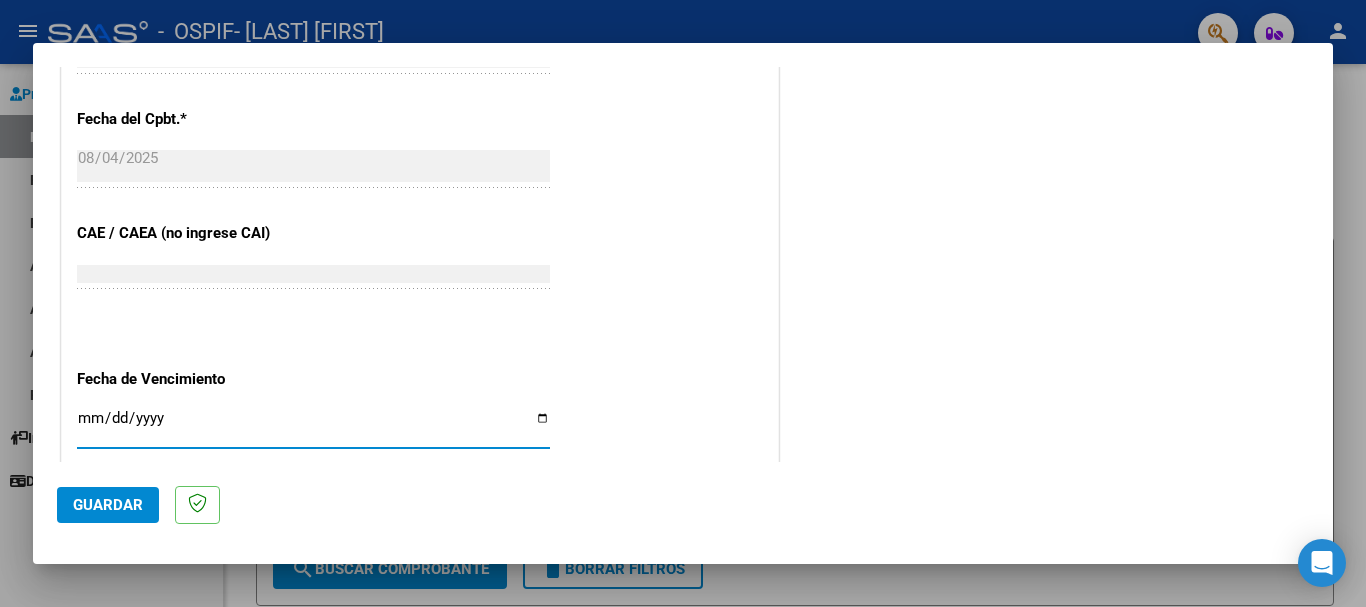 type on "2025-08-14" 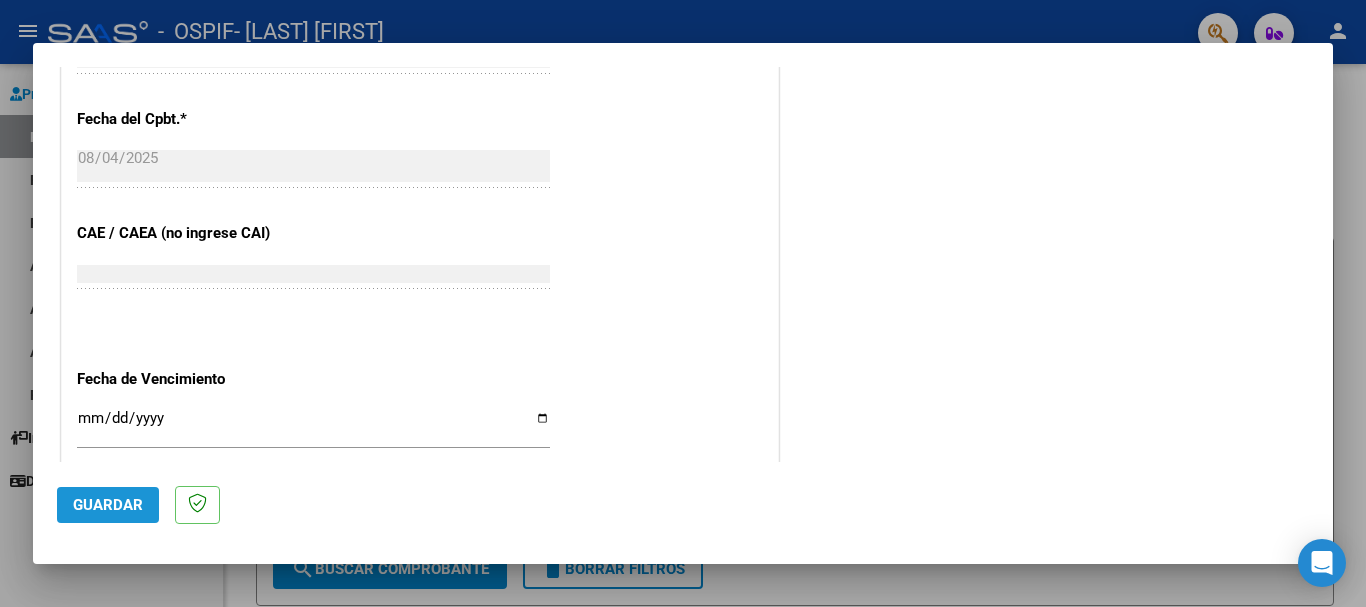 click on "Guardar" 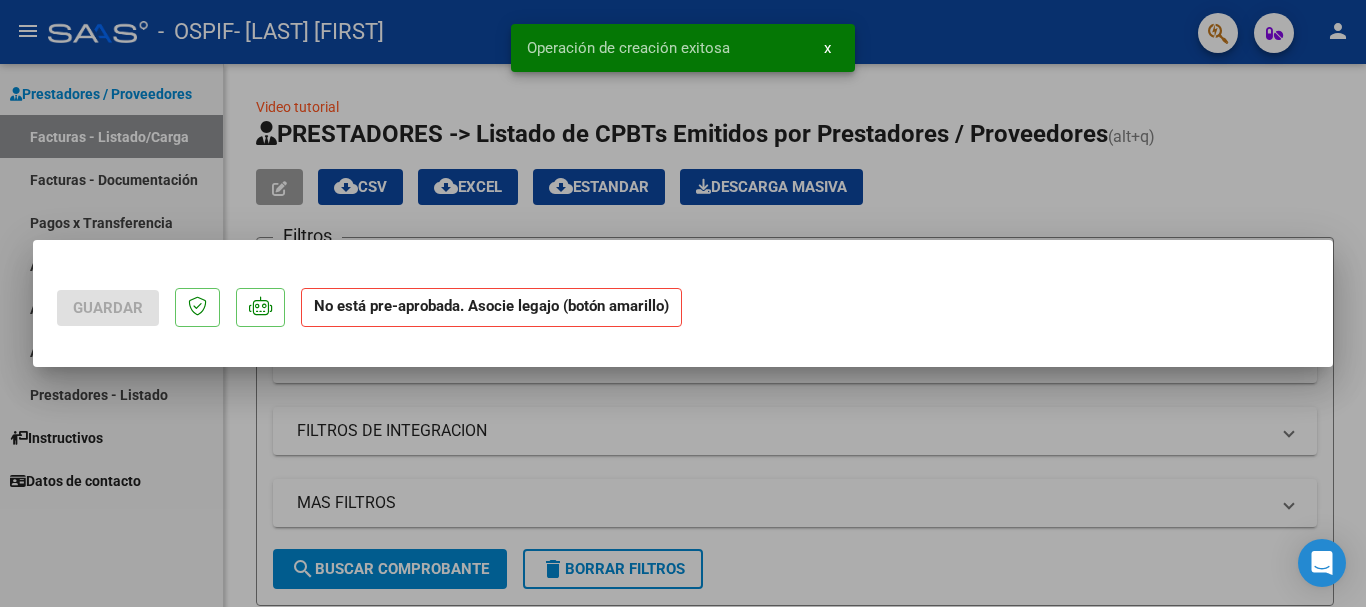 scroll, scrollTop: 0, scrollLeft: 0, axis: both 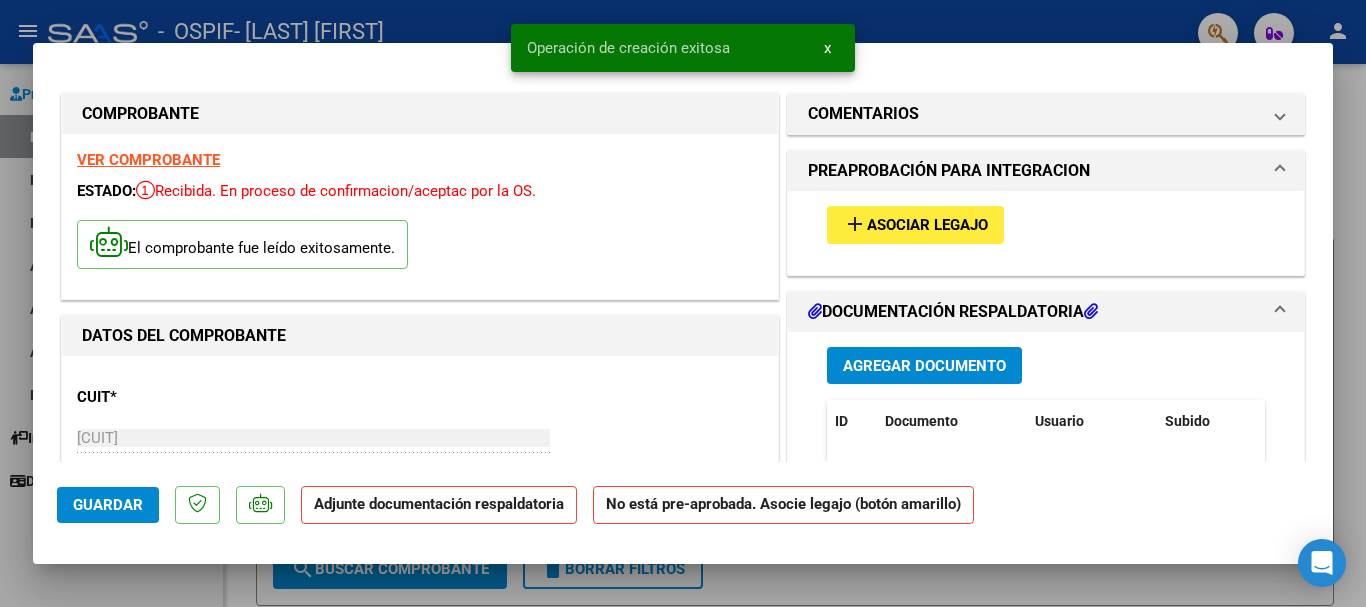 click on "Agregar Documento" at bounding box center [924, 366] 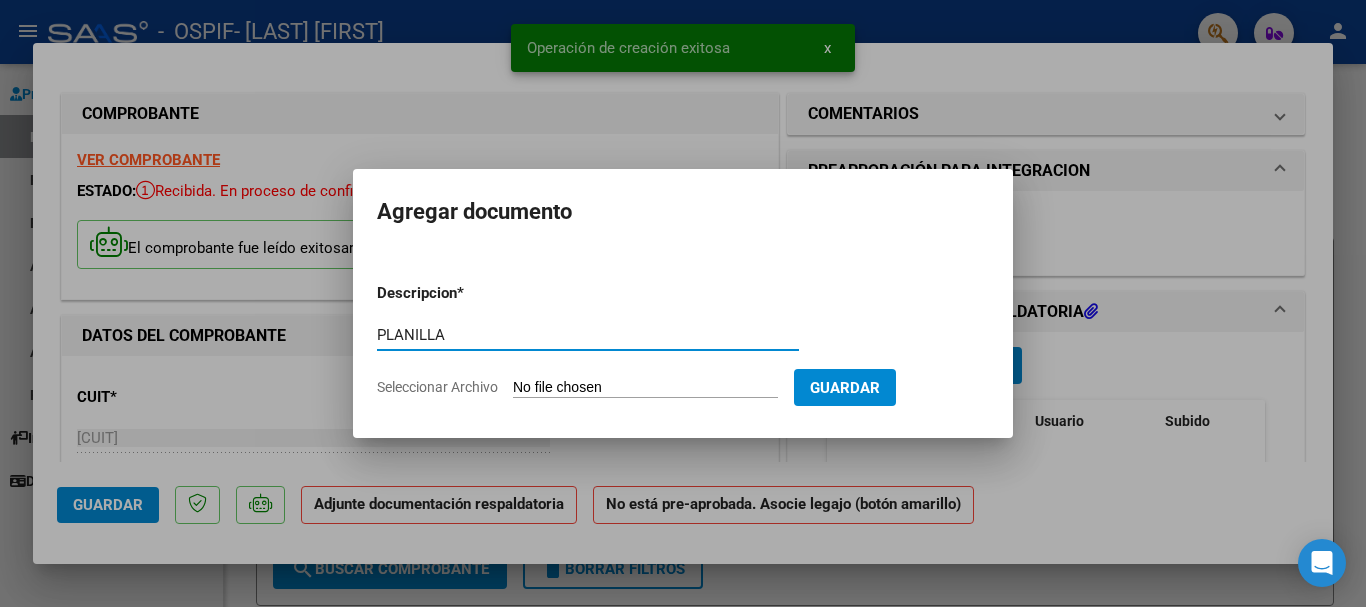 type on "PLANILLA" 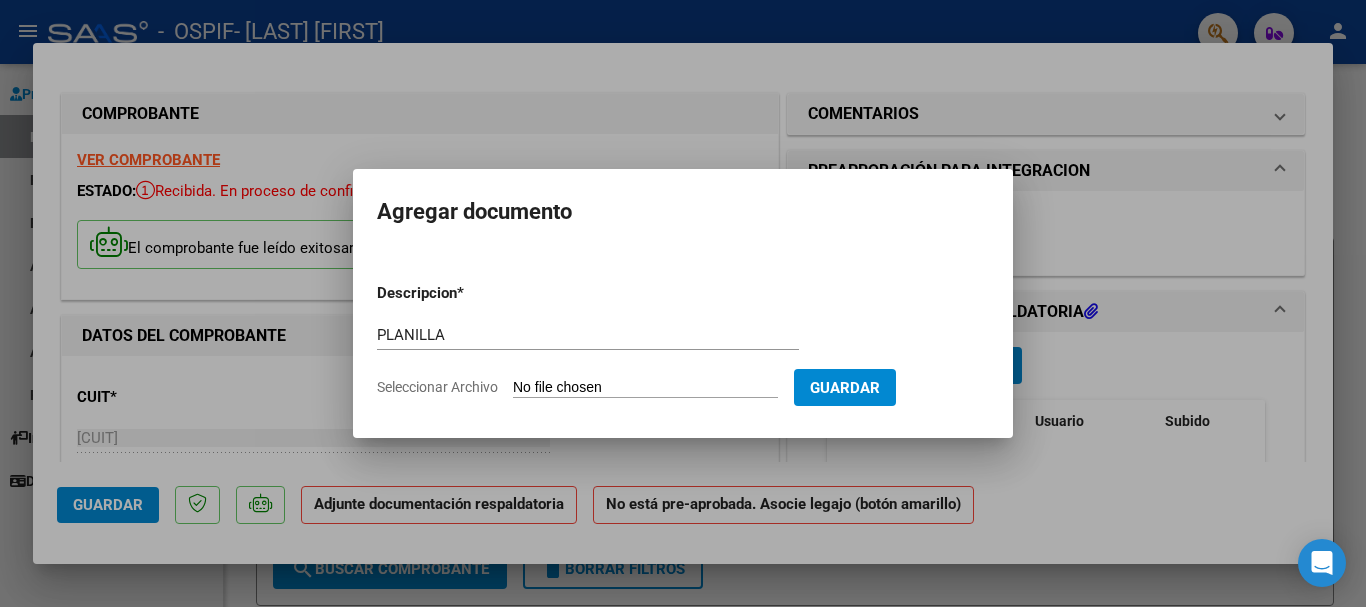 type on "C:\fakepath\SANS - GRIS23072025.pdf" 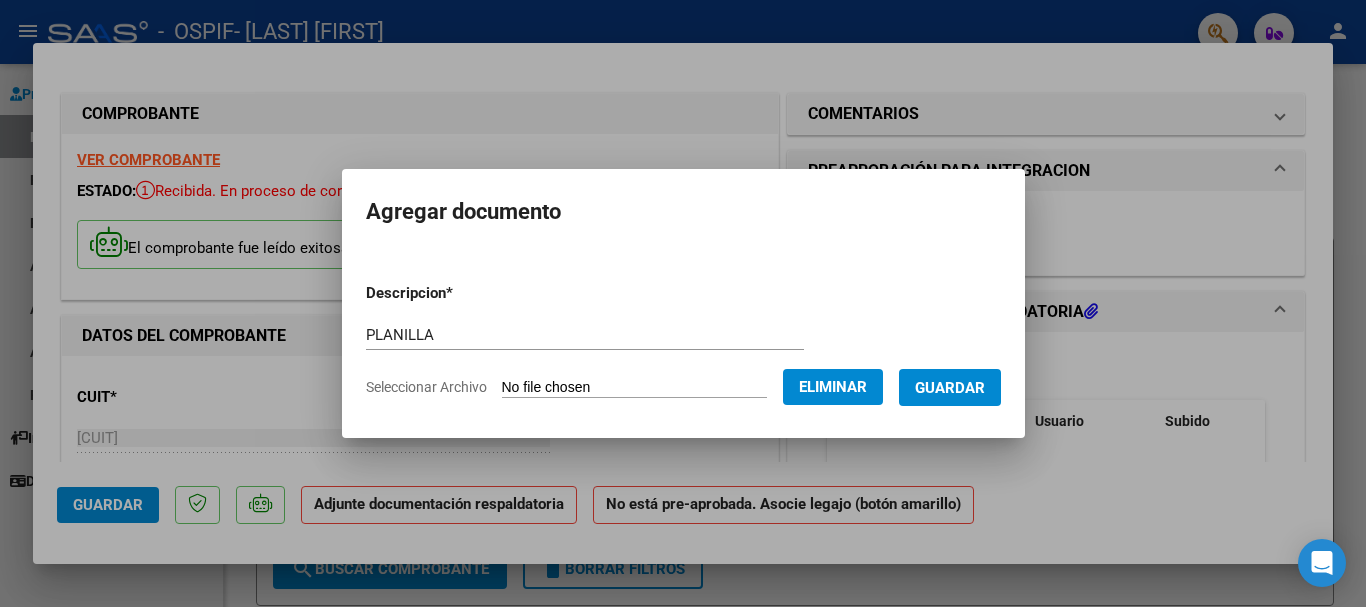 click on "Guardar" at bounding box center [950, 387] 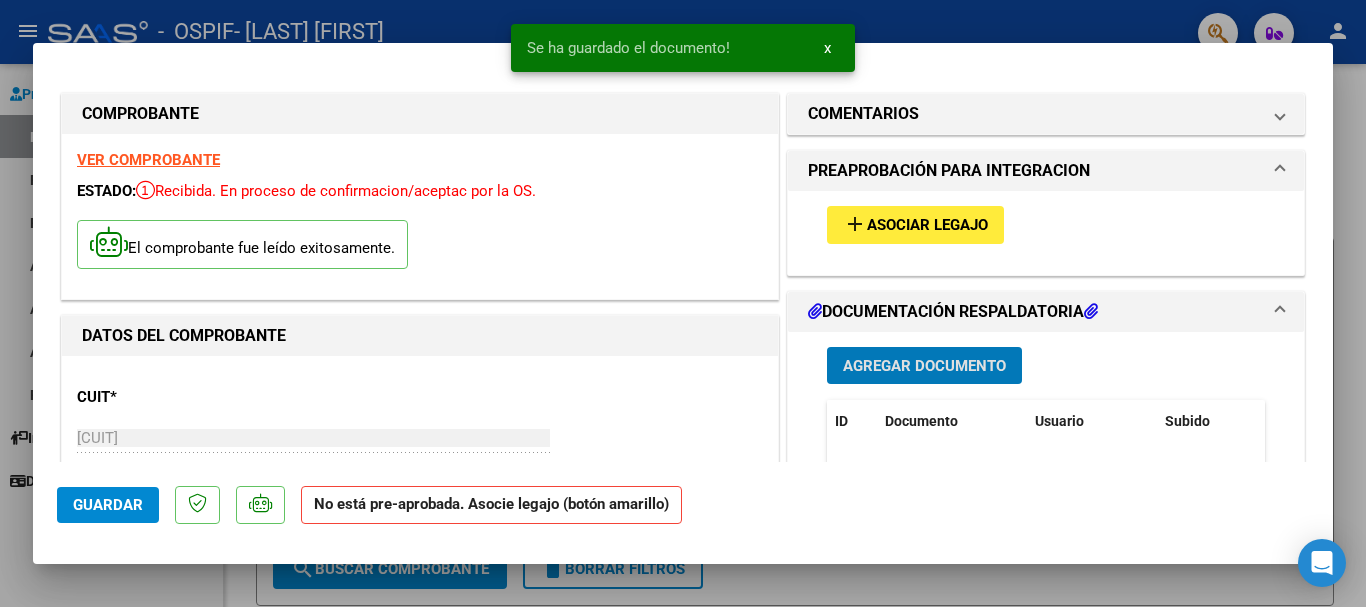 click on "Guardar" 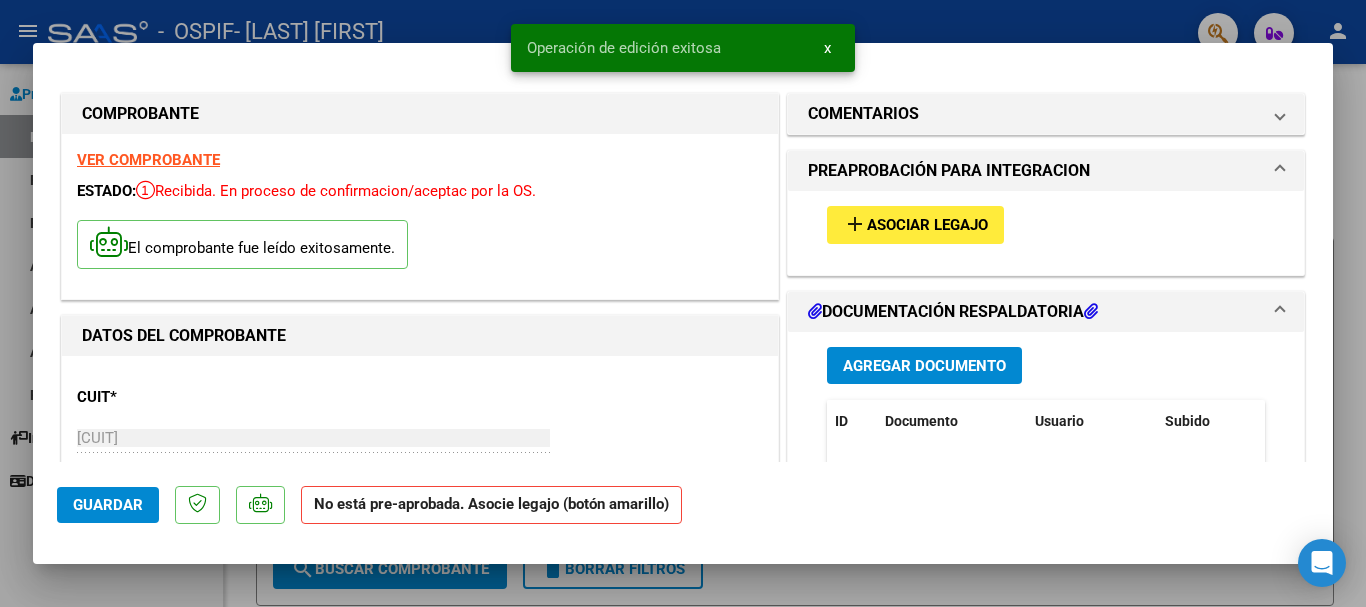 click at bounding box center [683, 303] 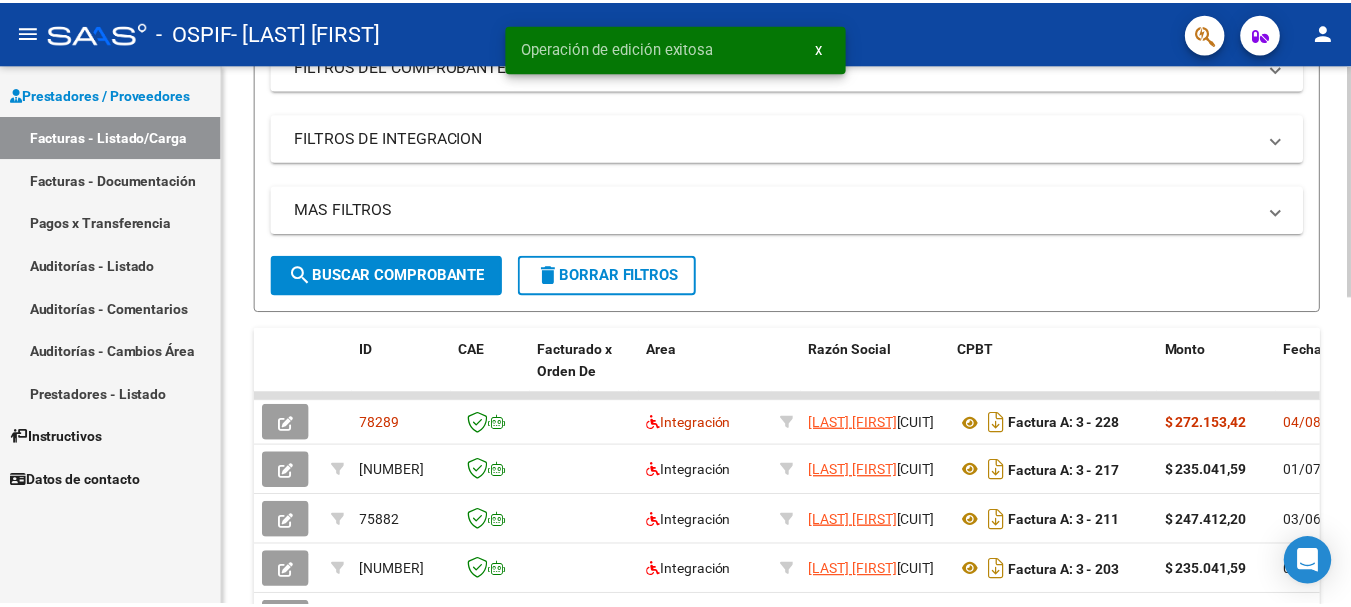 scroll, scrollTop: 300, scrollLeft: 0, axis: vertical 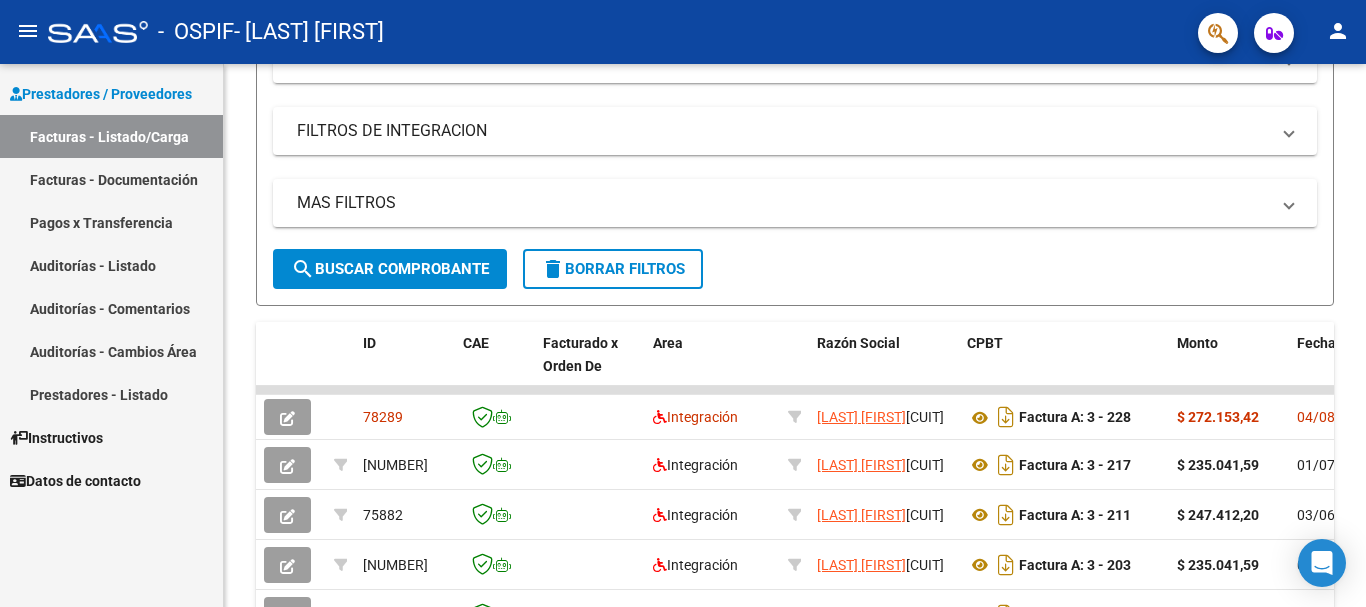 click on "person" 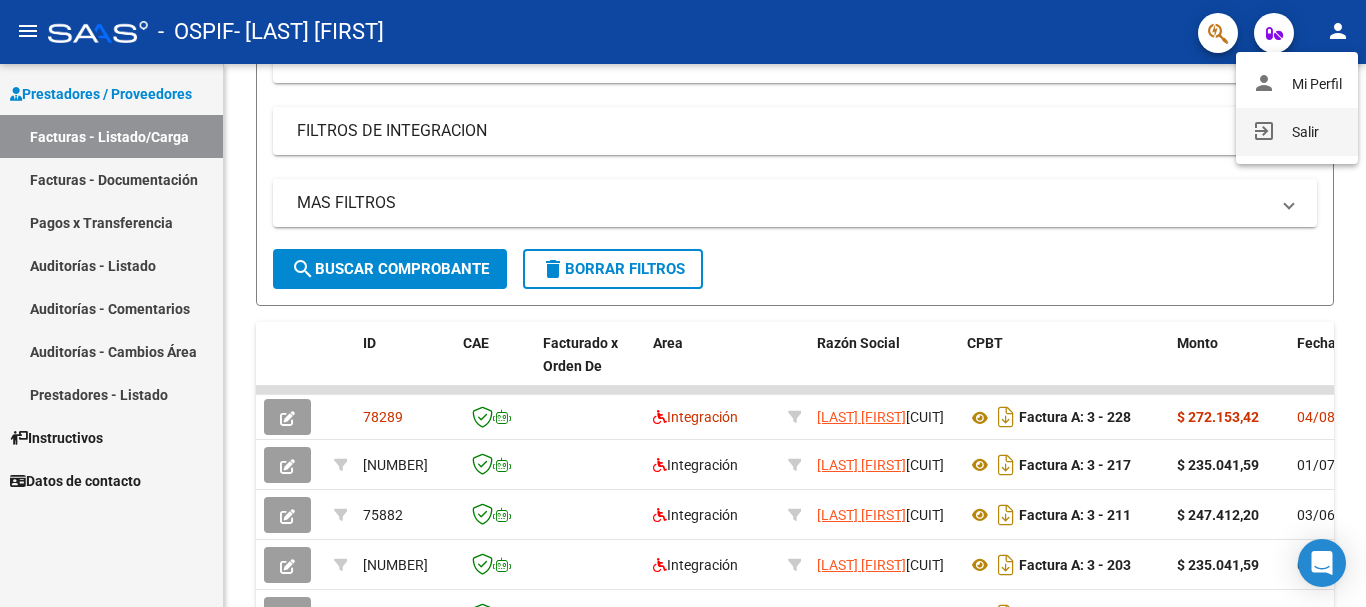 click on "exit_to_app  Salir" at bounding box center [1297, 132] 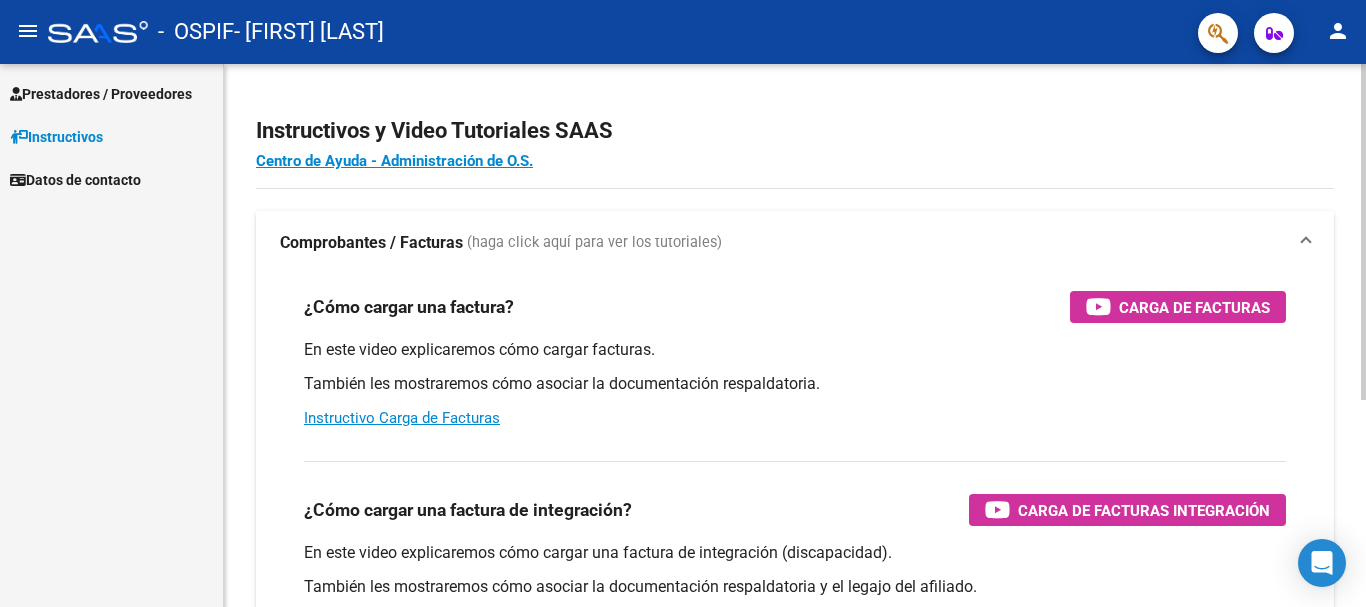 scroll, scrollTop: 0, scrollLeft: 0, axis: both 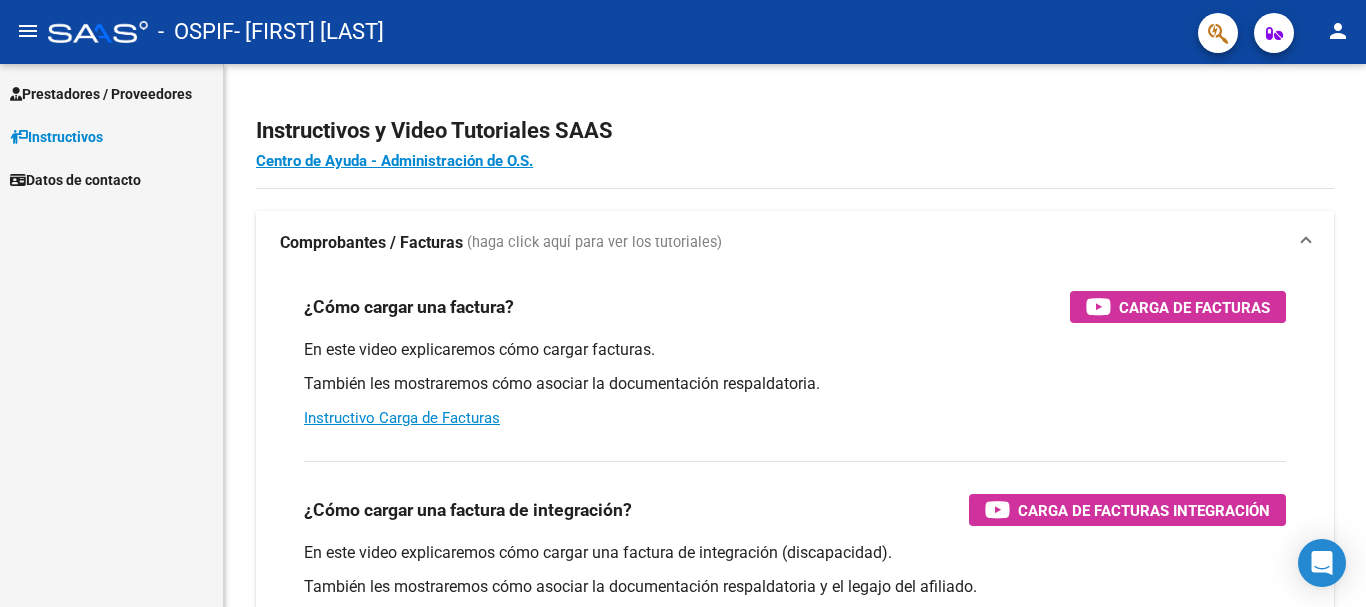 click on "Prestadores / Proveedores" at bounding box center [101, 94] 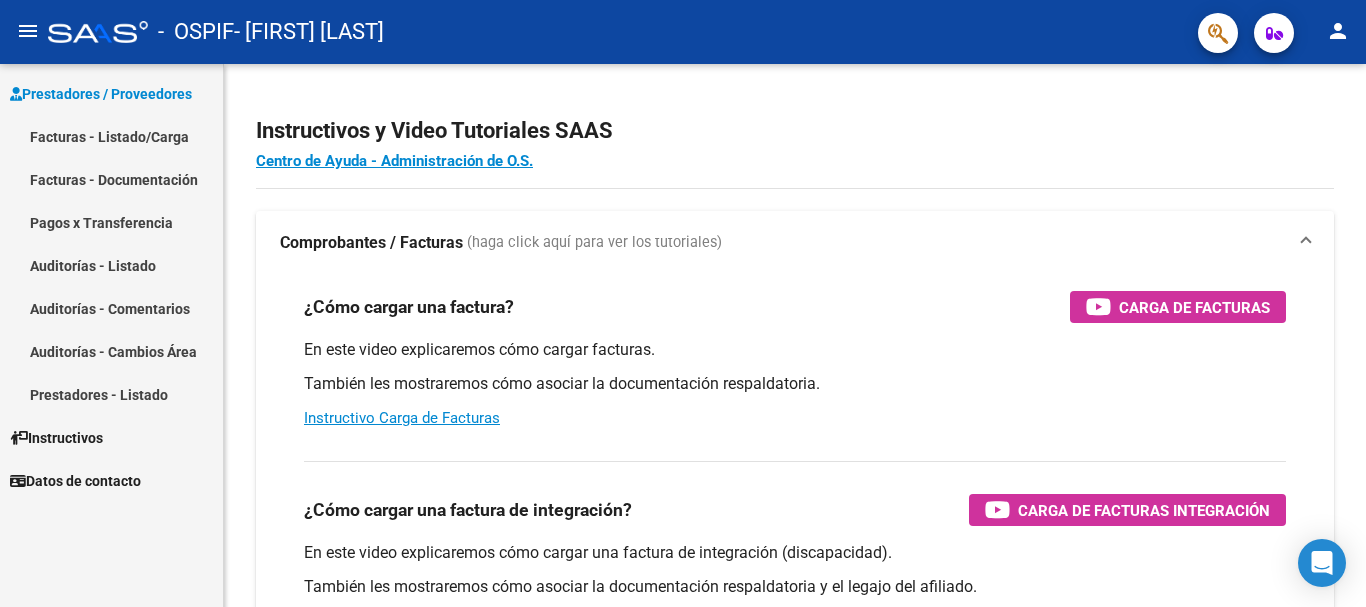 click on "Facturas - Listado/Carga" at bounding box center (111, 136) 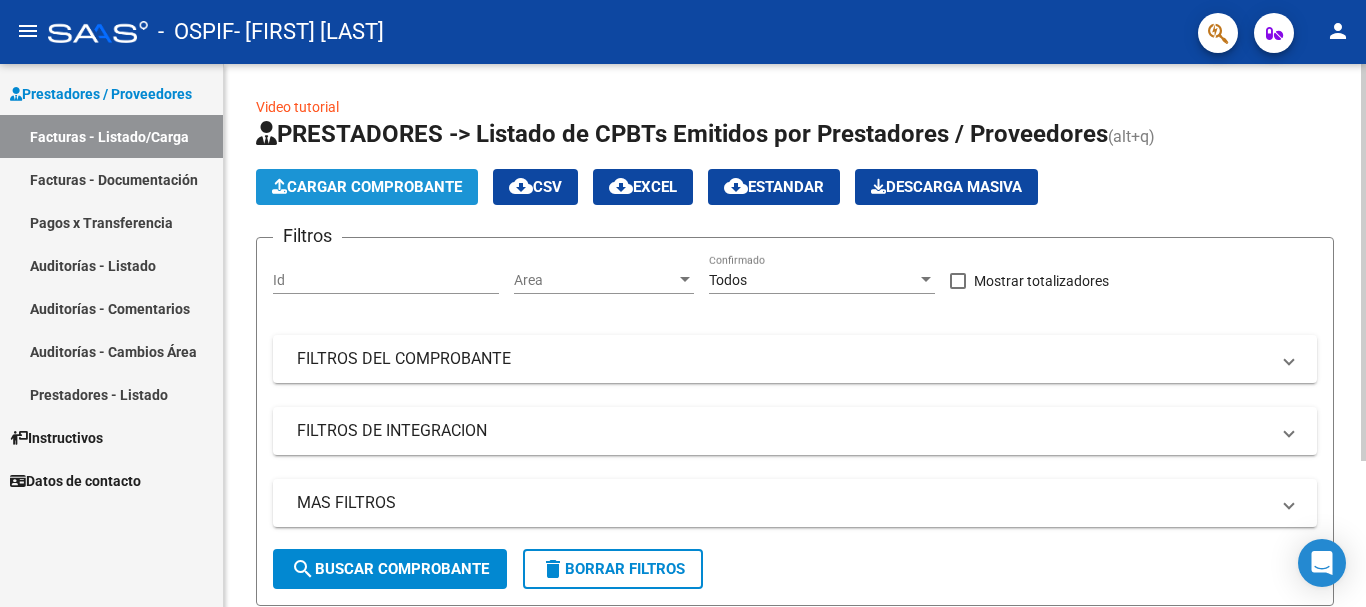 click on "Cargar Comprobante" 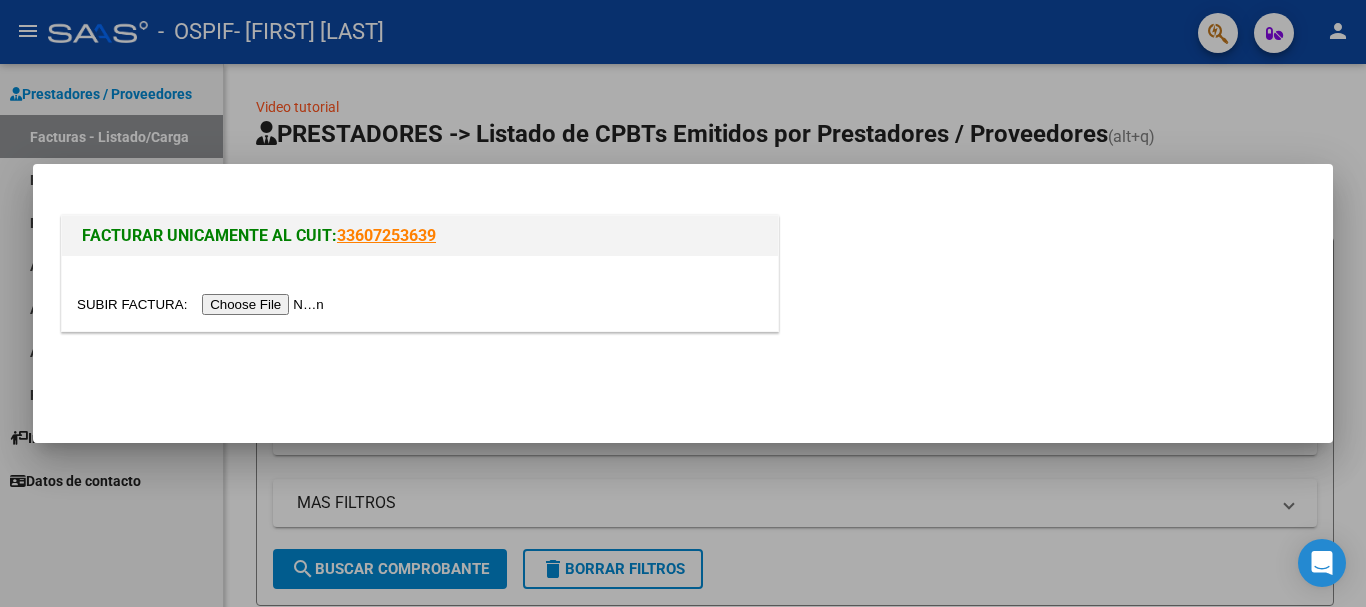 click at bounding box center (203, 304) 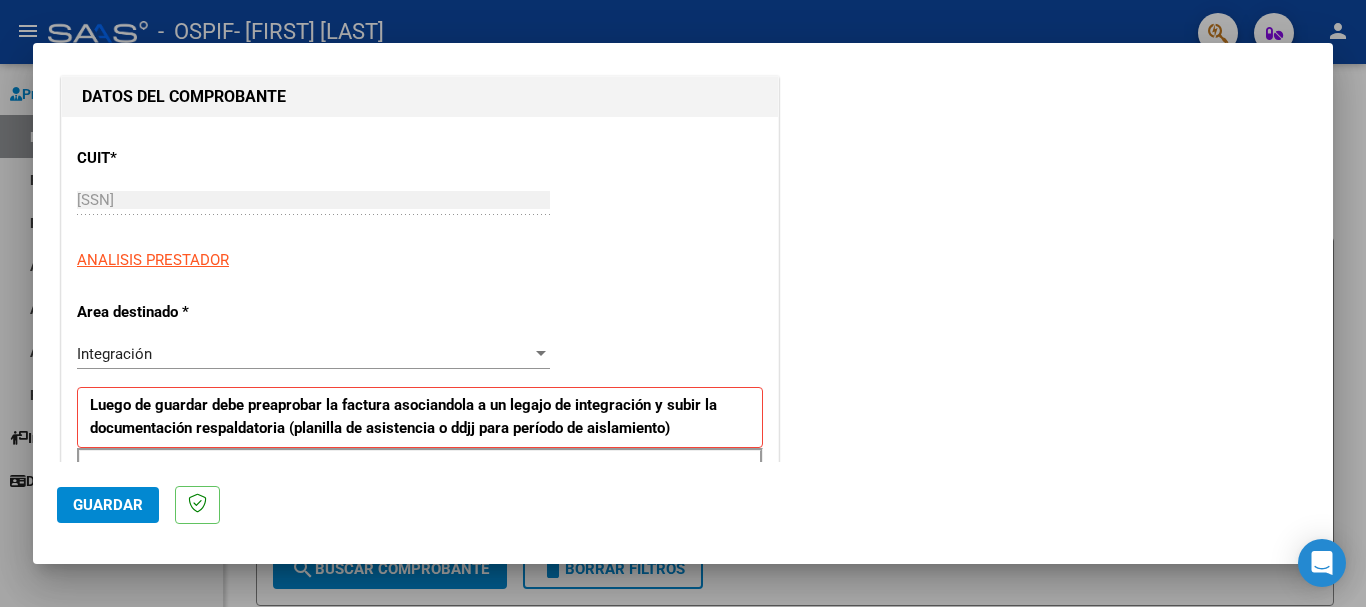 scroll, scrollTop: 300, scrollLeft: 0, axis: vertical 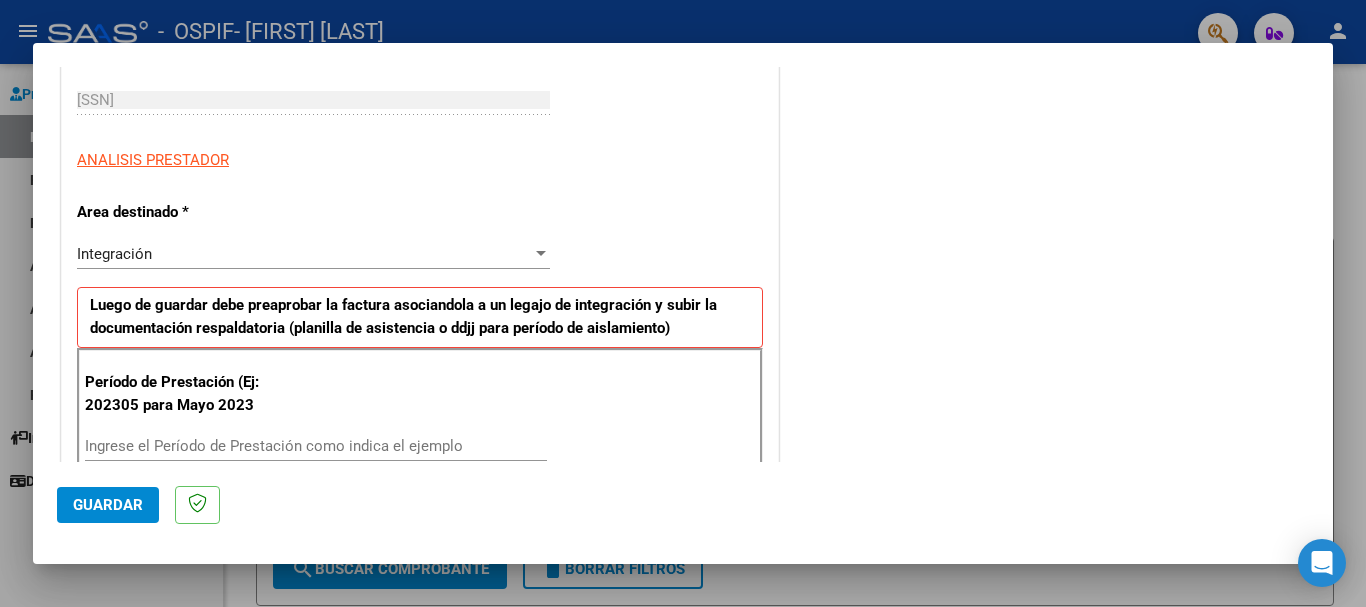 click on "Ingrese el Período de Prestación como indica el ejemplo" at bounding box center (316, 446) 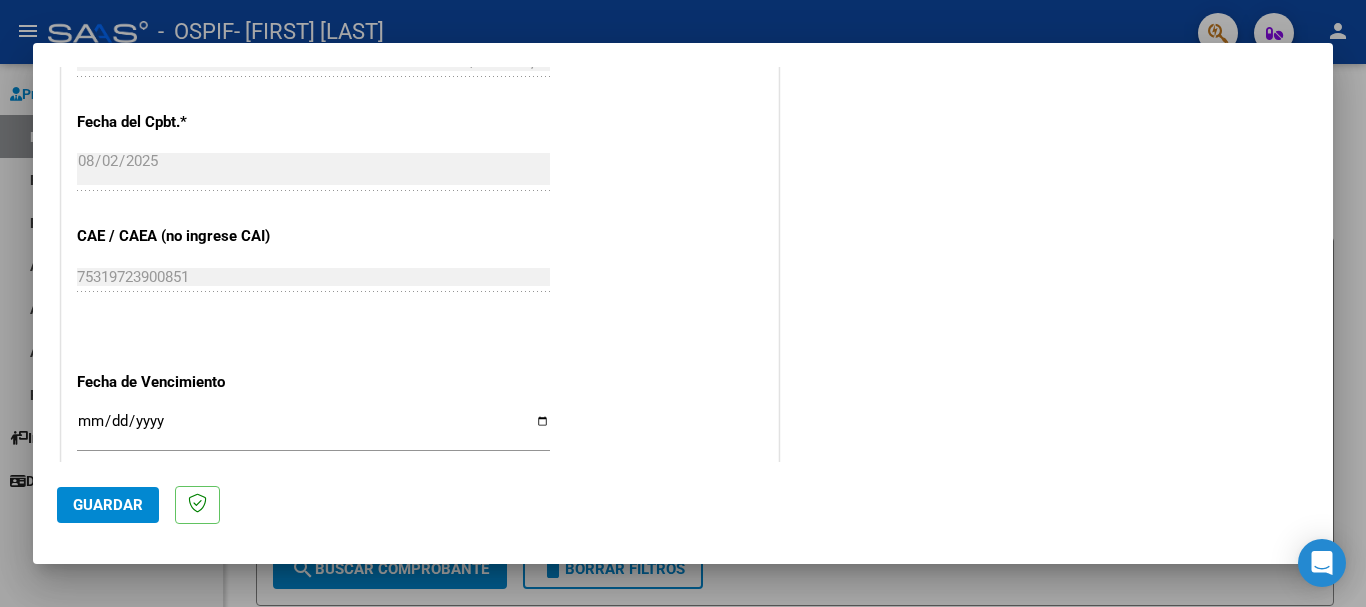 scroll, scrollTop: 1100, scrollLeft: 0, axis: vertical 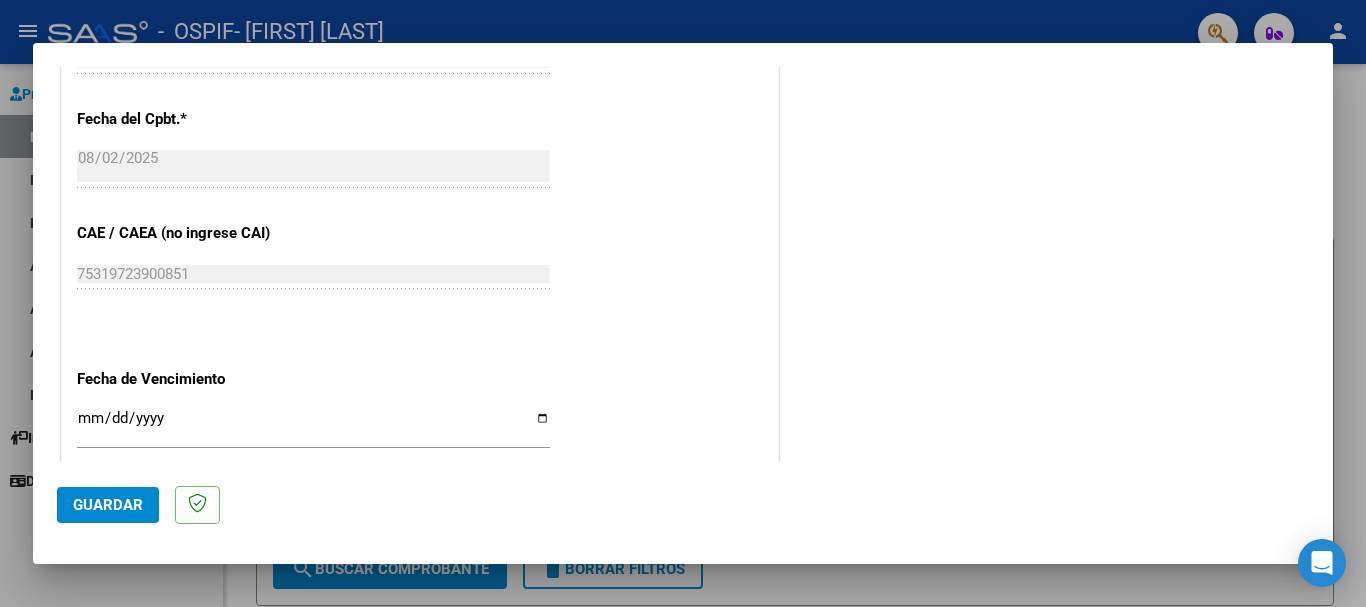 type on "202507" 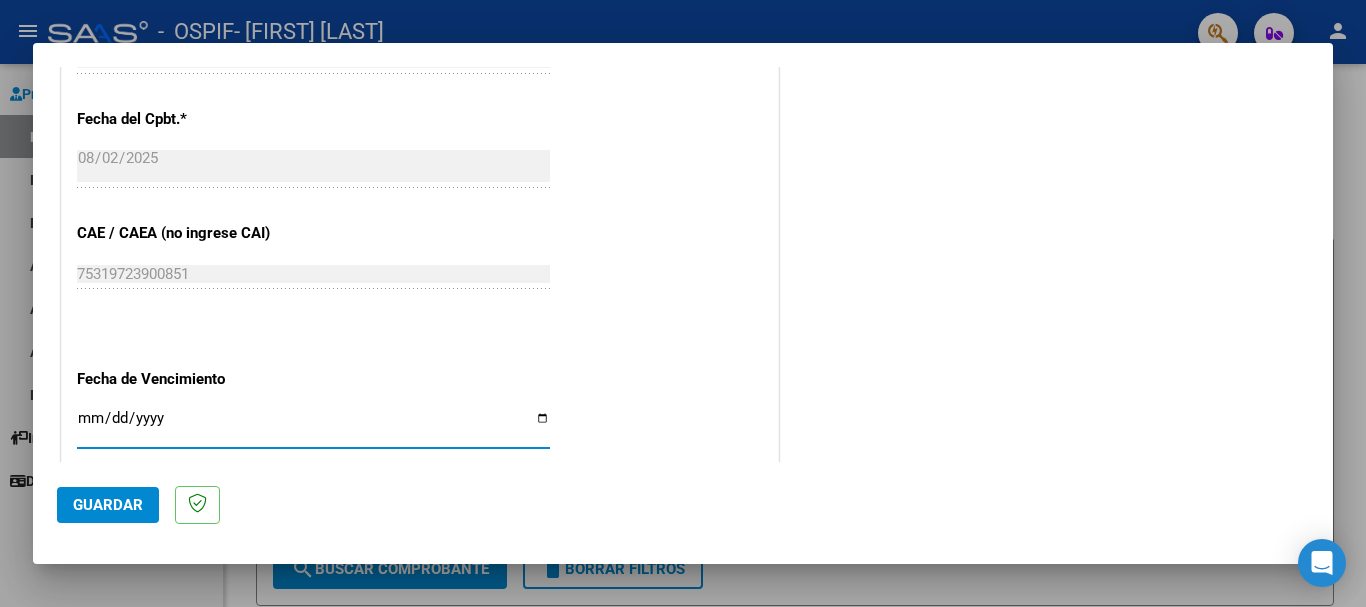 type on "2025-08-14" 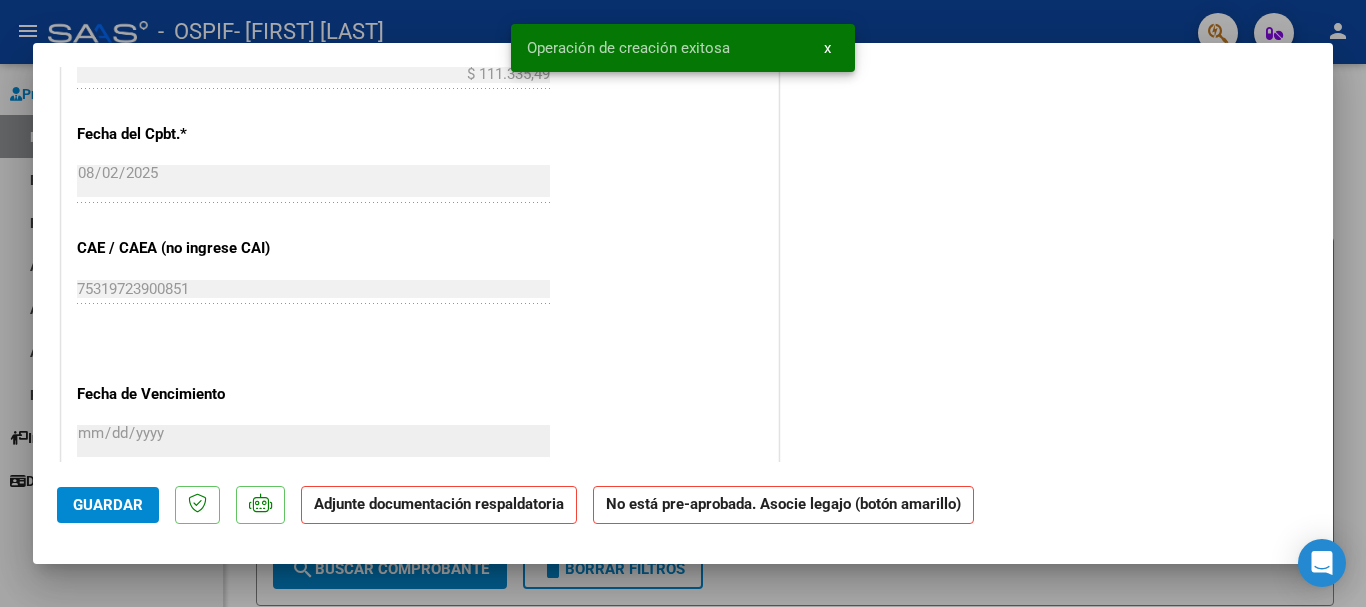 scroll, scrollTop: 0, scrollLeft: 0, axis: both 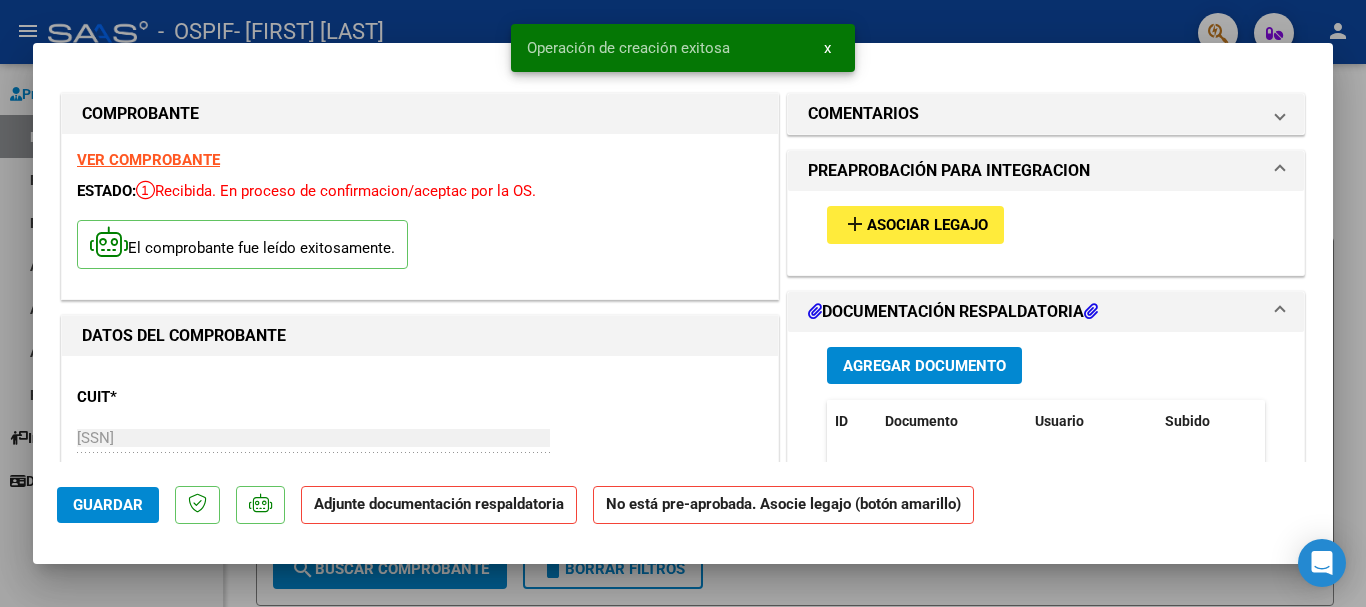 click on "Agregar Documento" at bounding box center (924, 366) 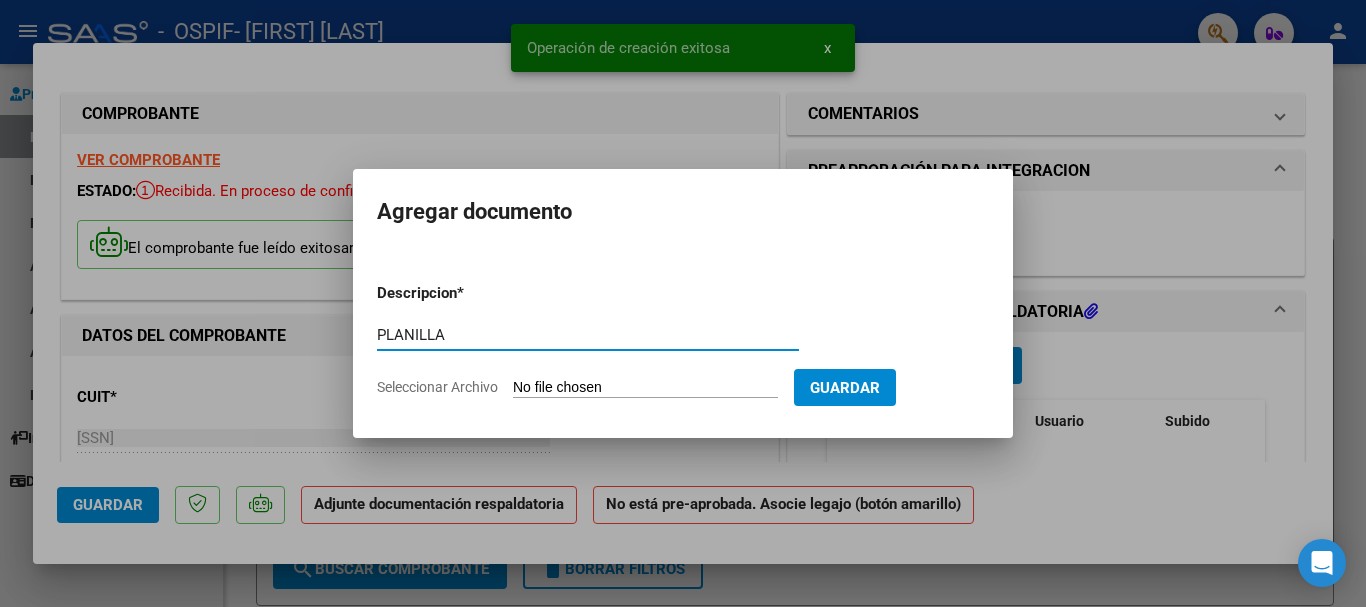 type on "PLANILLA" 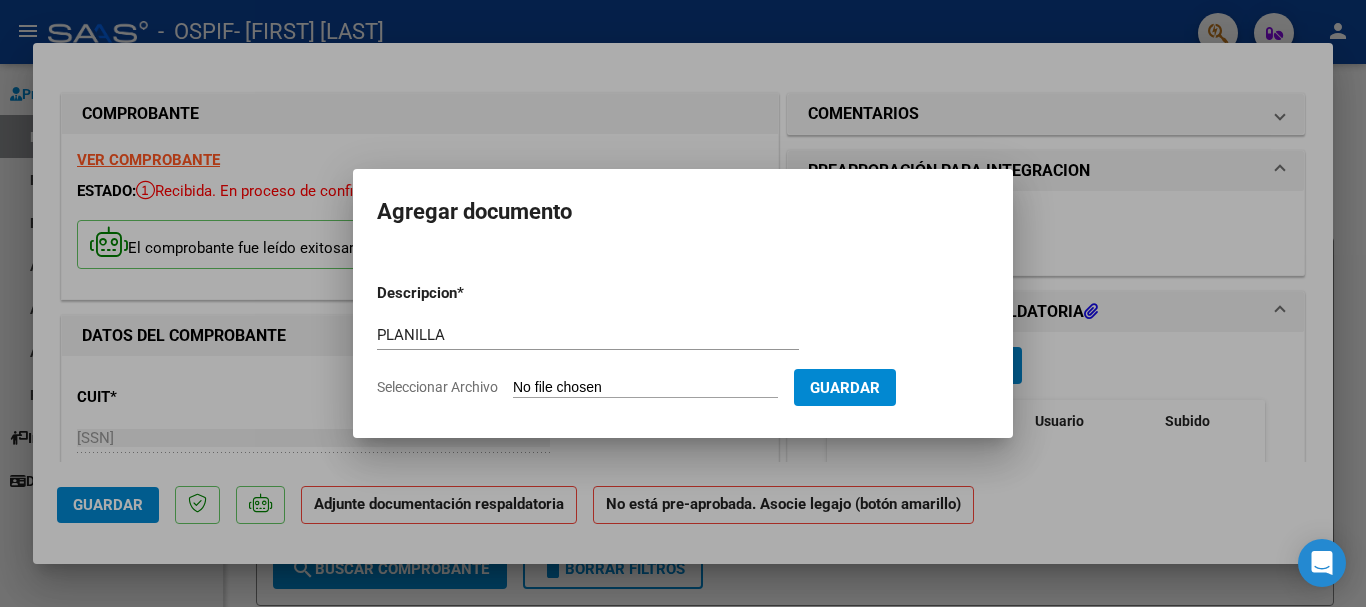 click on "Seleccionar Archivo" at bounding box center [645, 388] 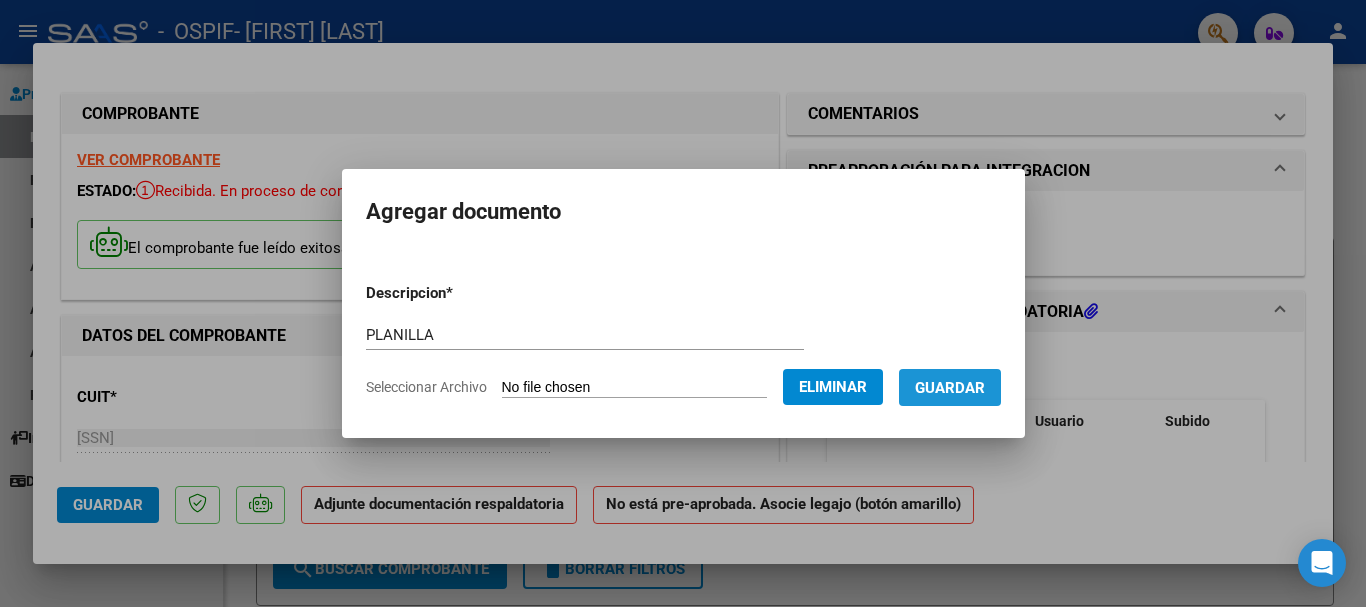 click on "Guardar" at bounding box center (950, 388) 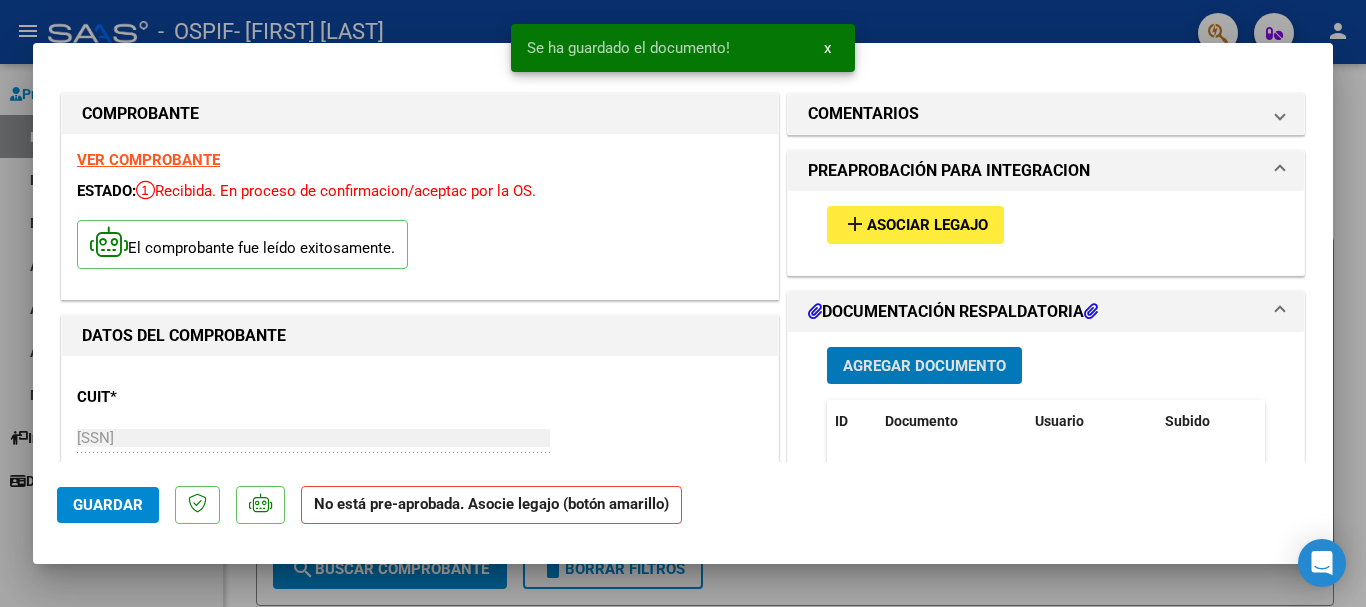 click on "Guardar" 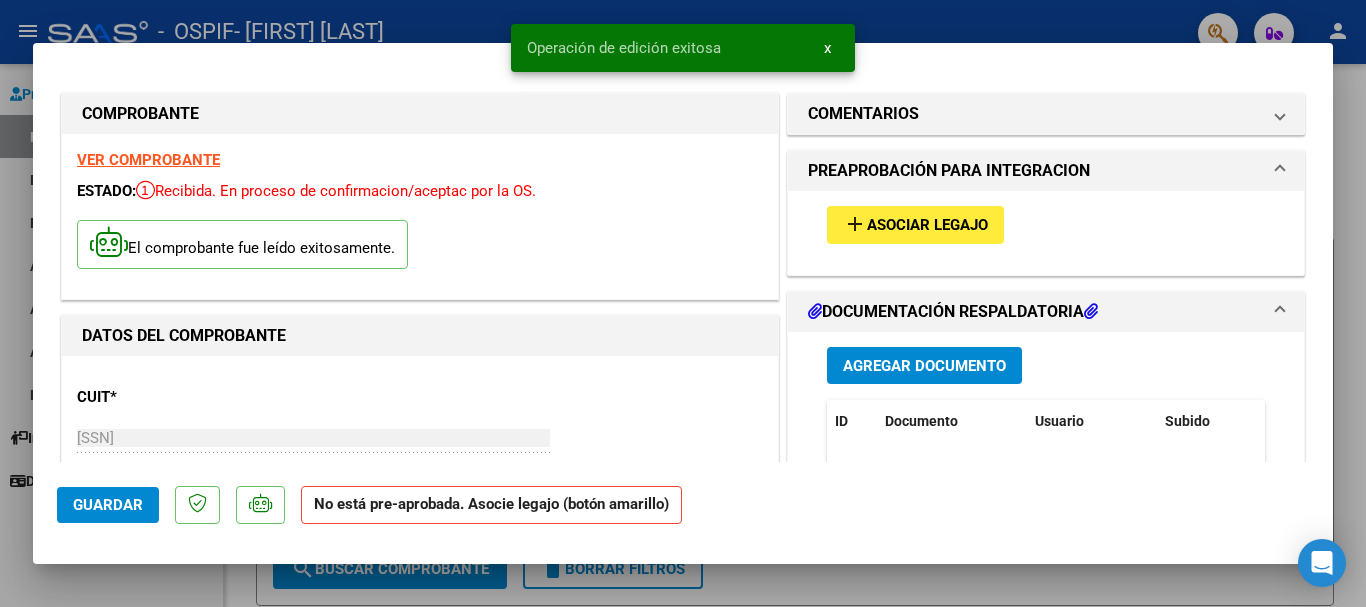click at bounding box center (683, 303) 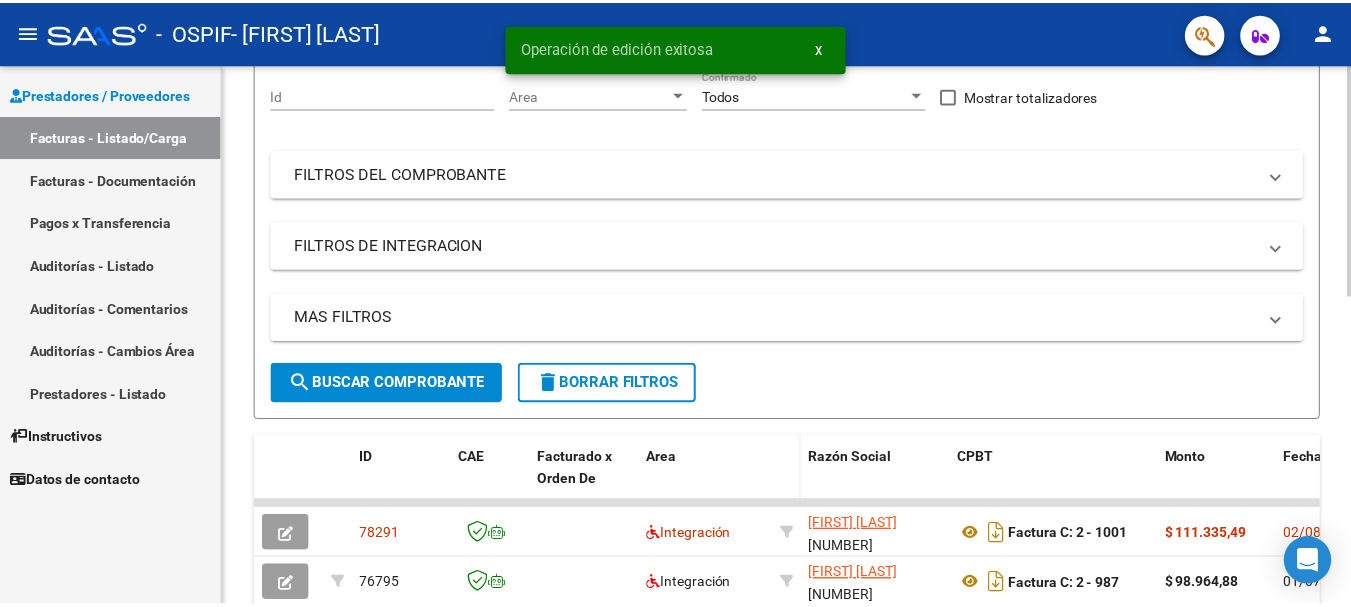 scroll, scrollTop: 200, scrollLeft: 0, axis: vertical 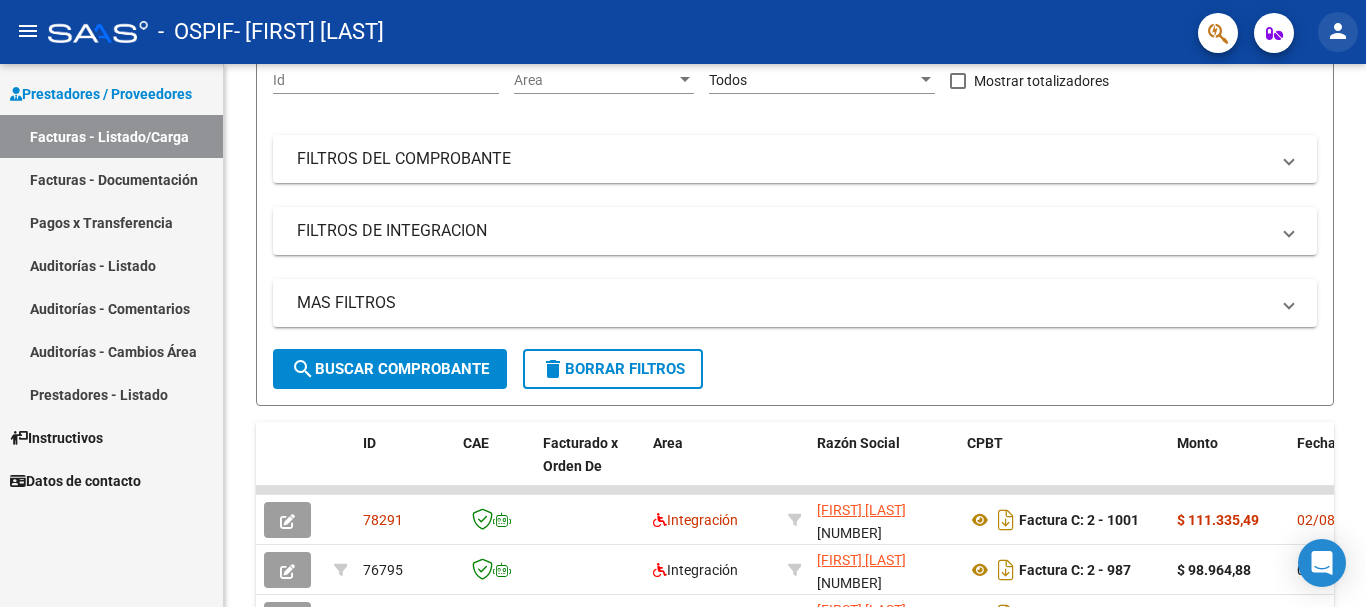 click on "person" 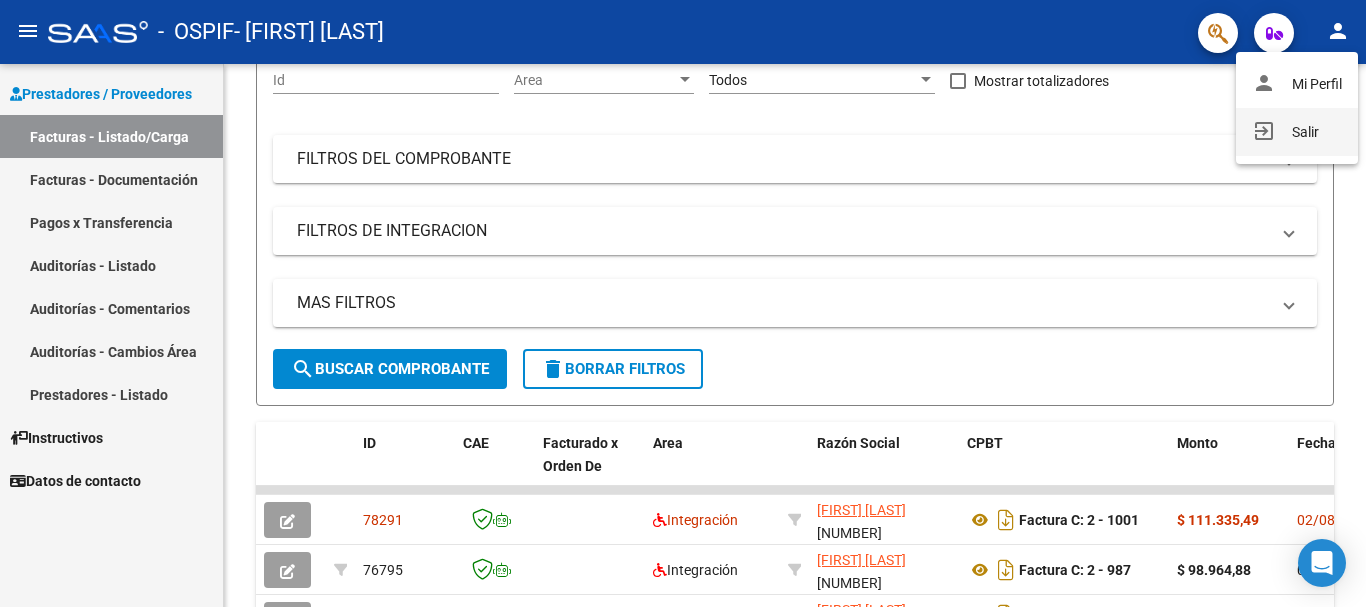 click on "exit_to_app  Salir" at bounding box center [1297, 132] 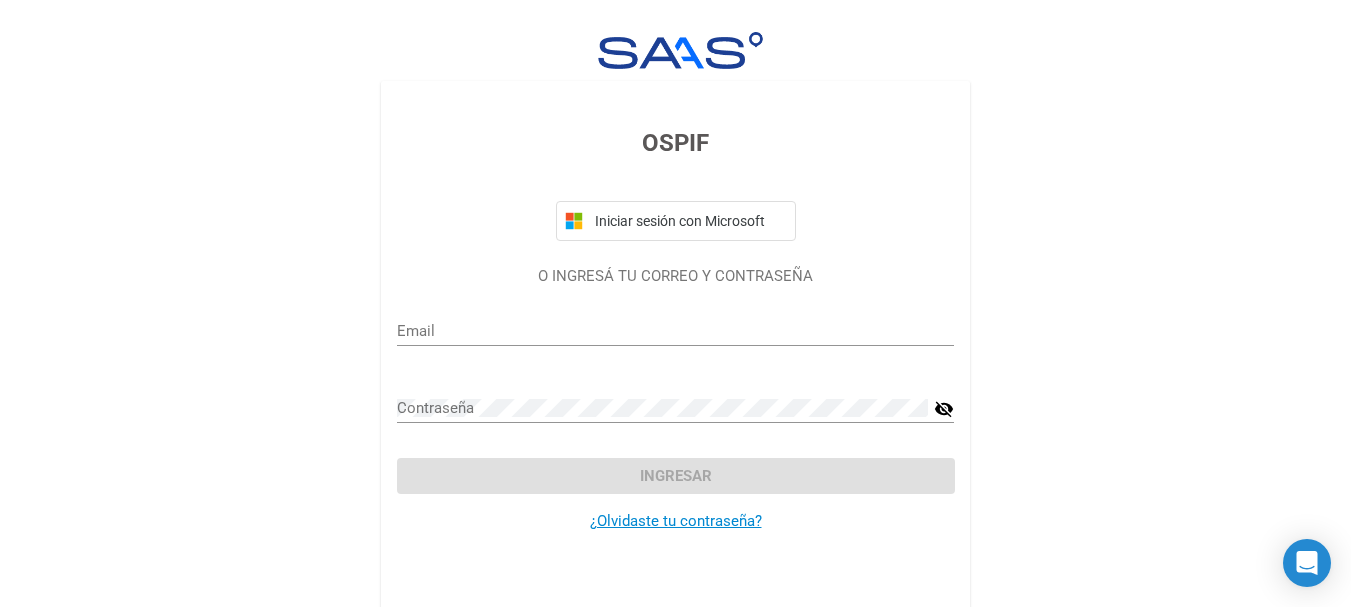 type on "[EMAIL]" 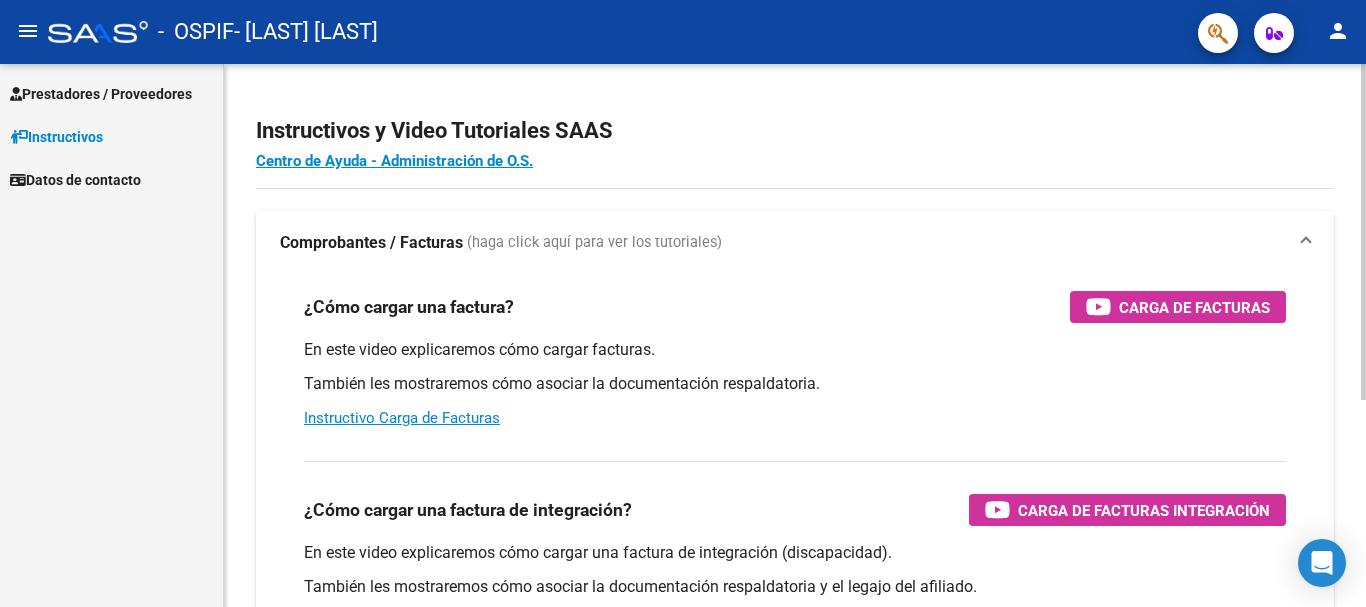 scroll, scrollTop: 0, scrollLeft: 0, axis: both 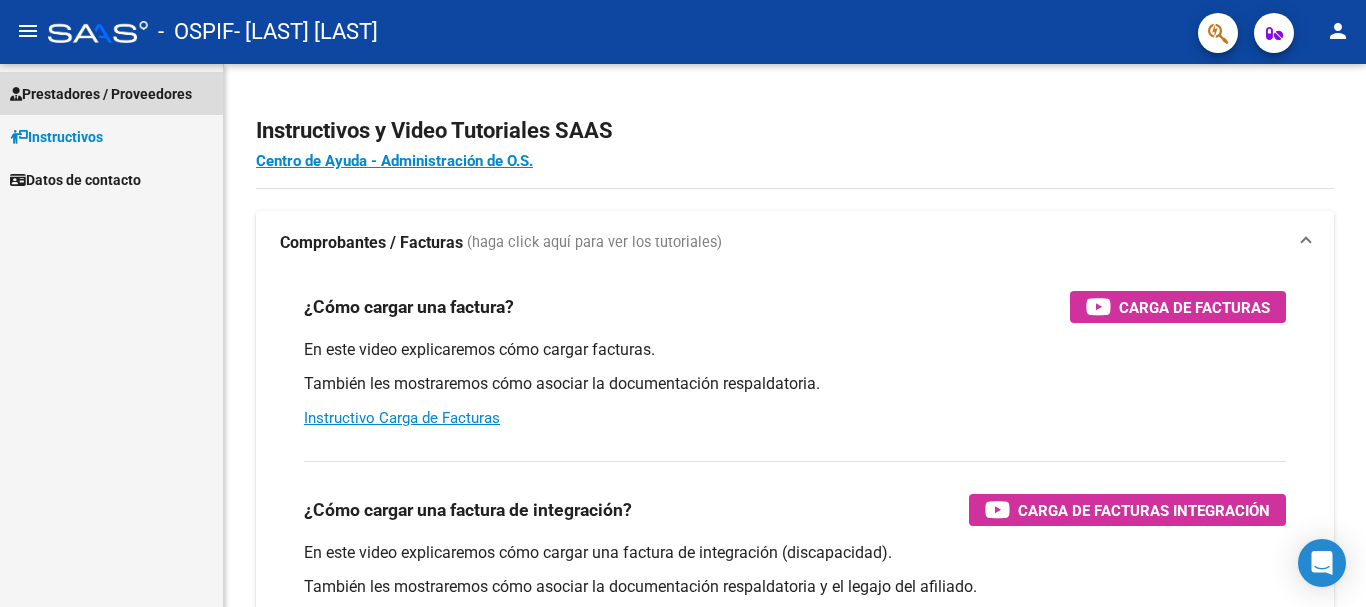 click on "Prestadores / Proveedores" at bounding box center [101, 94] 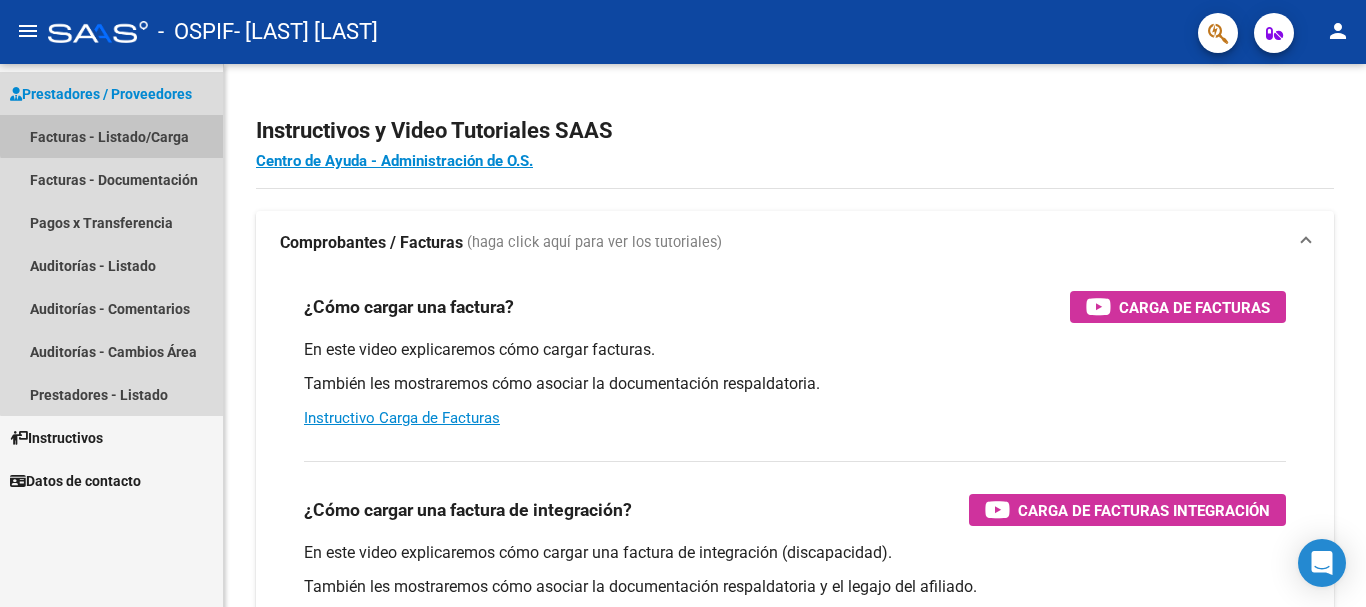 click on "Facturas - Listado/Carga" at bounding box center [111, 136] 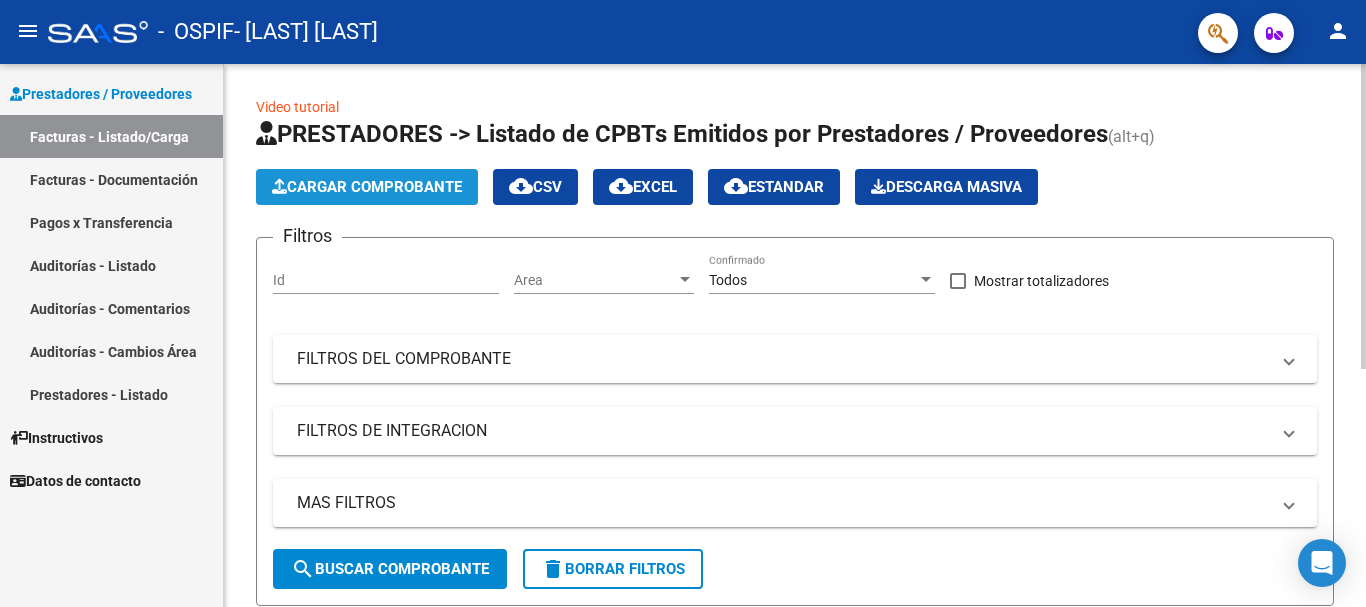 click on "Cargar Comprobante" 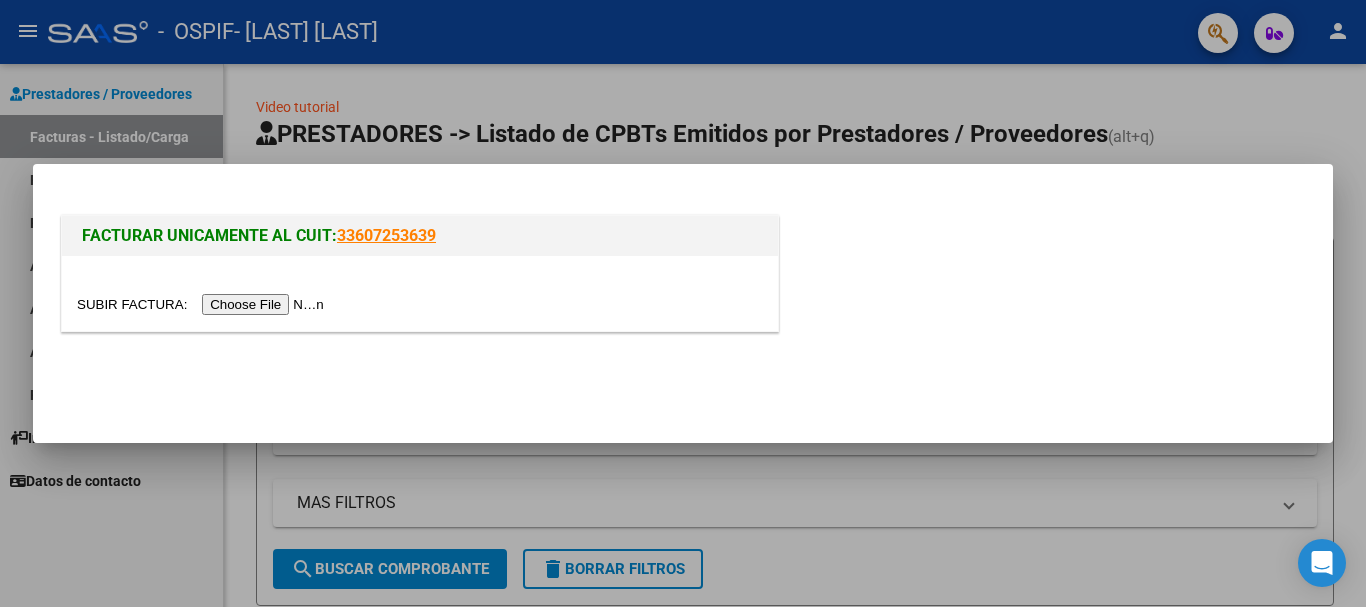 click at bounding box center (203, 304) 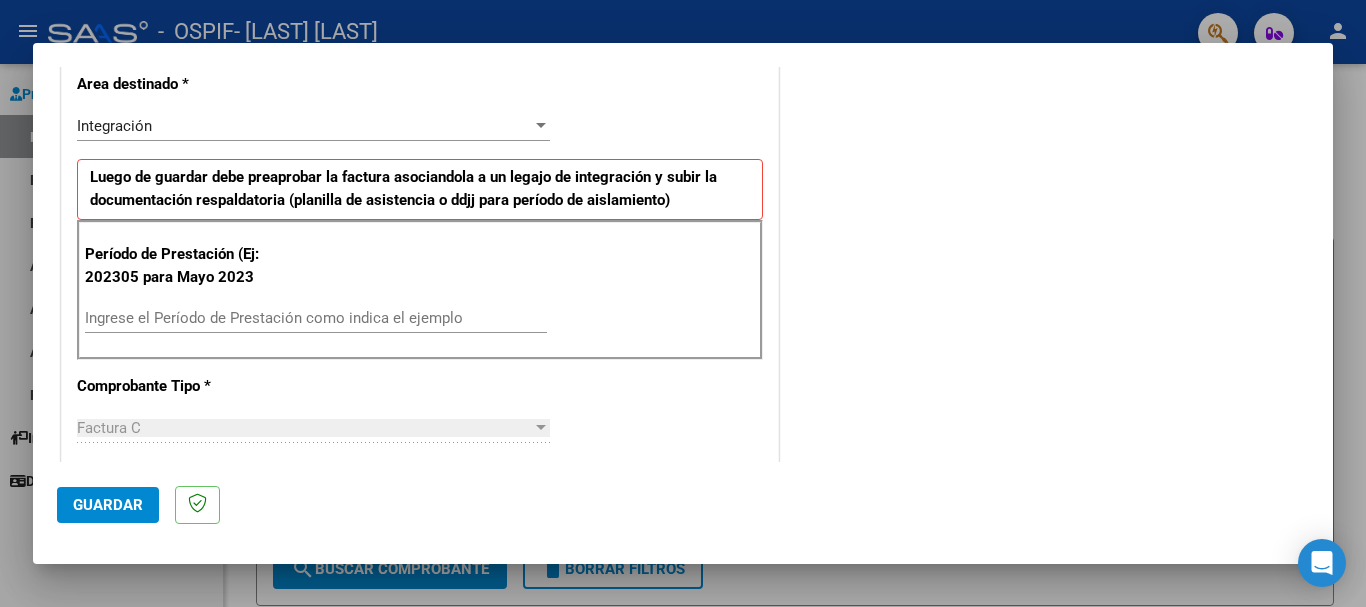 scroll, scrollTop: 500, scrollLeft: 0, axis: vertical 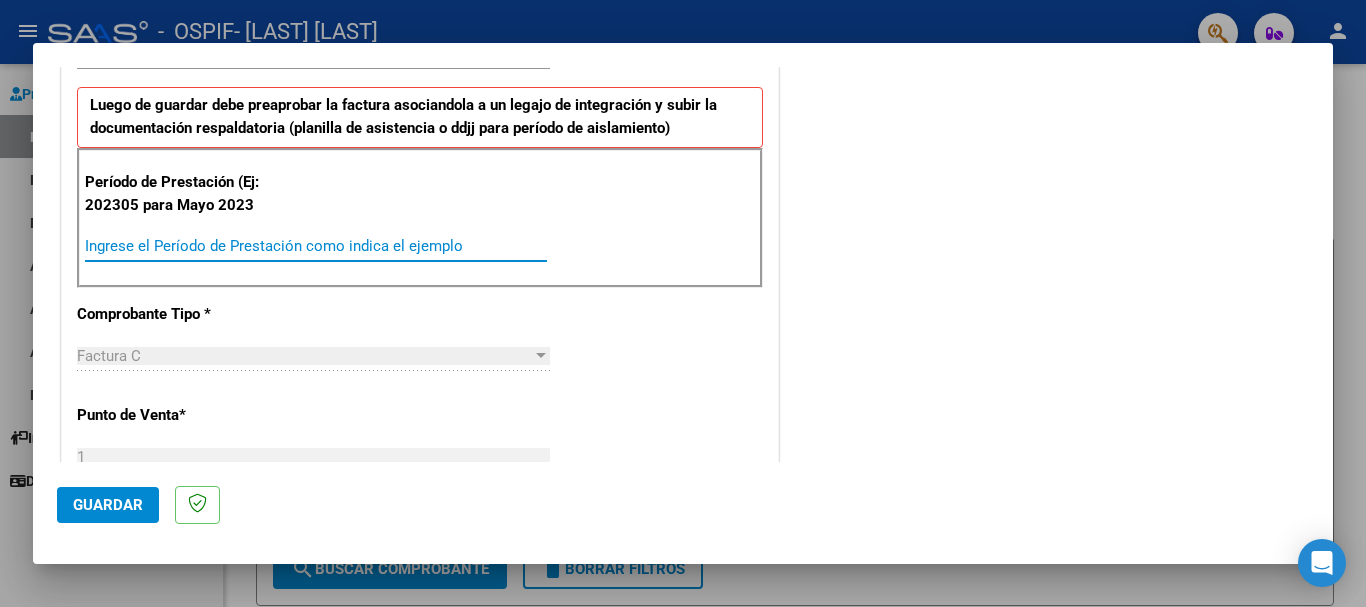 click on "Ingrese el Período de Prestación como indica el ejemplo" at bounding box center (316, 246) 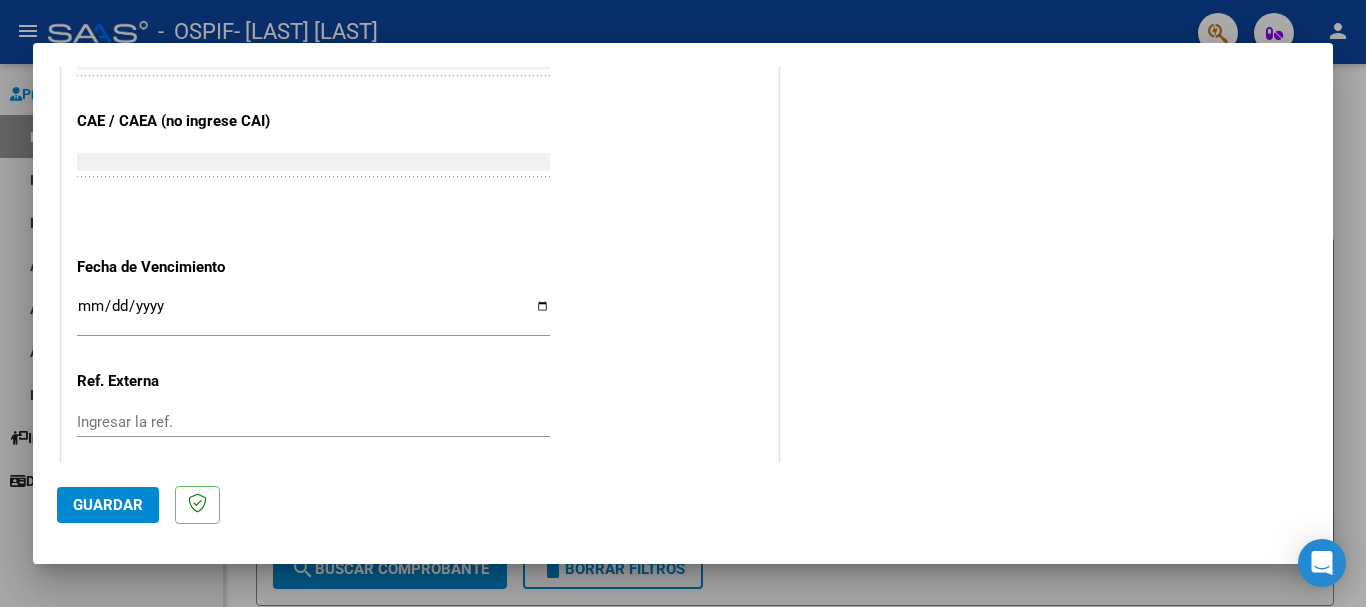 scroll, scrollTop: 1300, scrollLeft: 0, axis: vertical 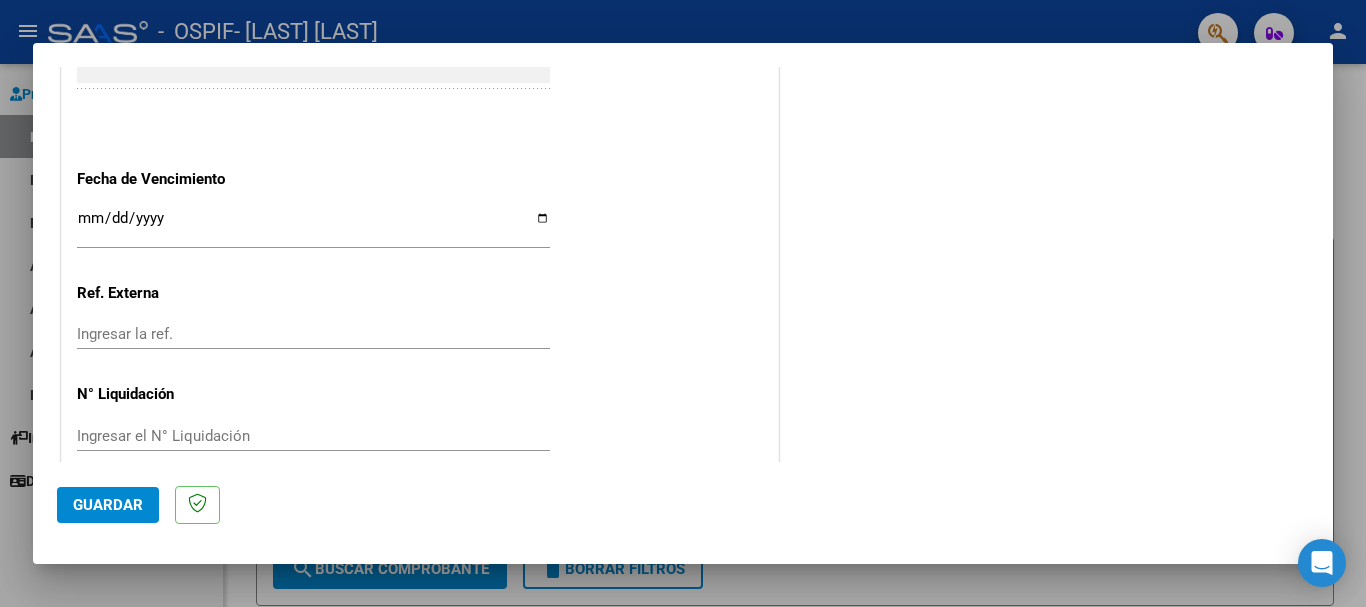 type on "202507" 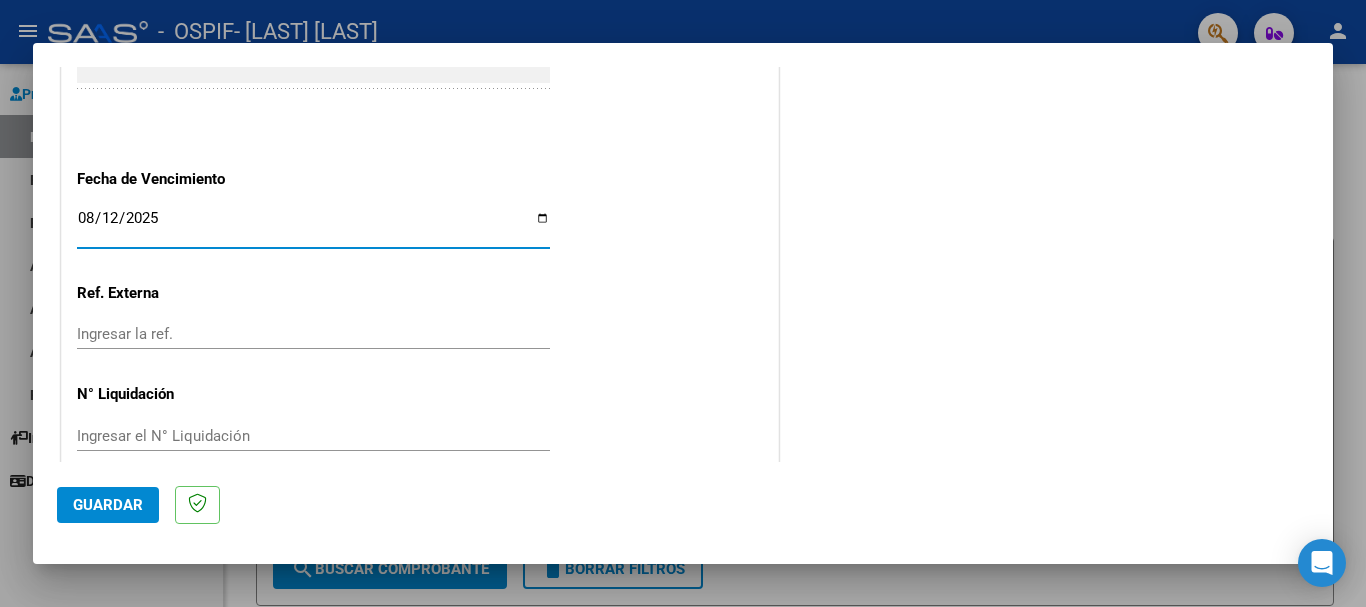 type on "2025-08-12" 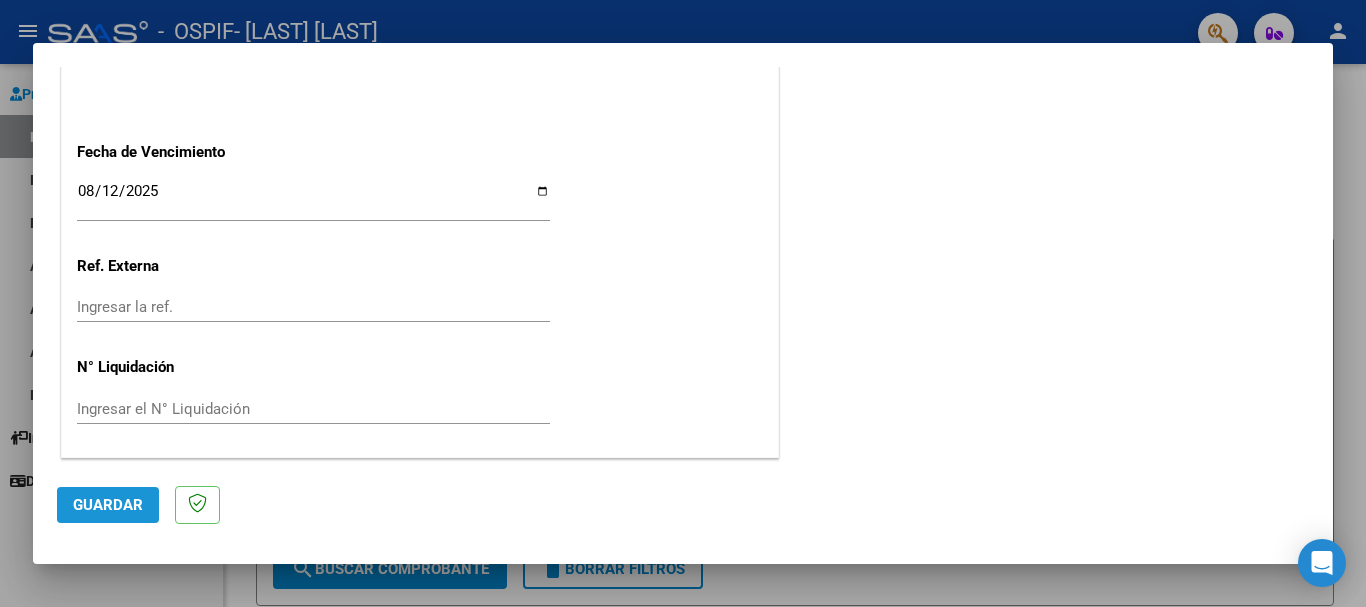 click on "Guardar" 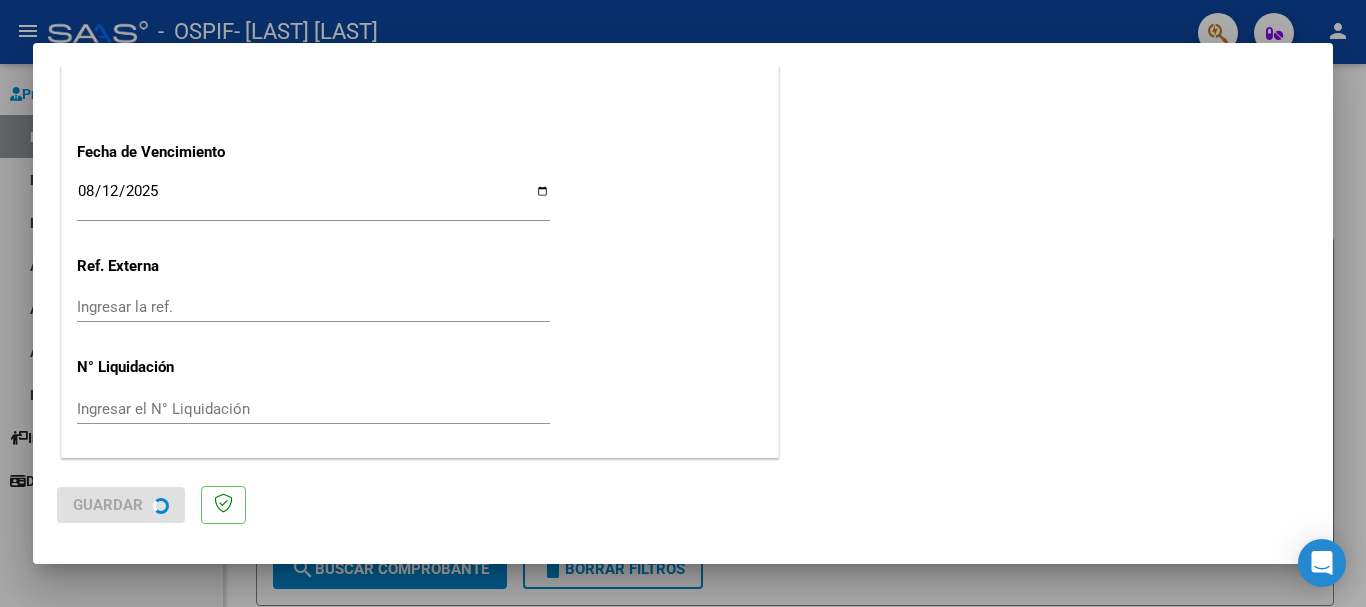 scroll, scrollTop: 0, scrollLeft: 0, axis: both 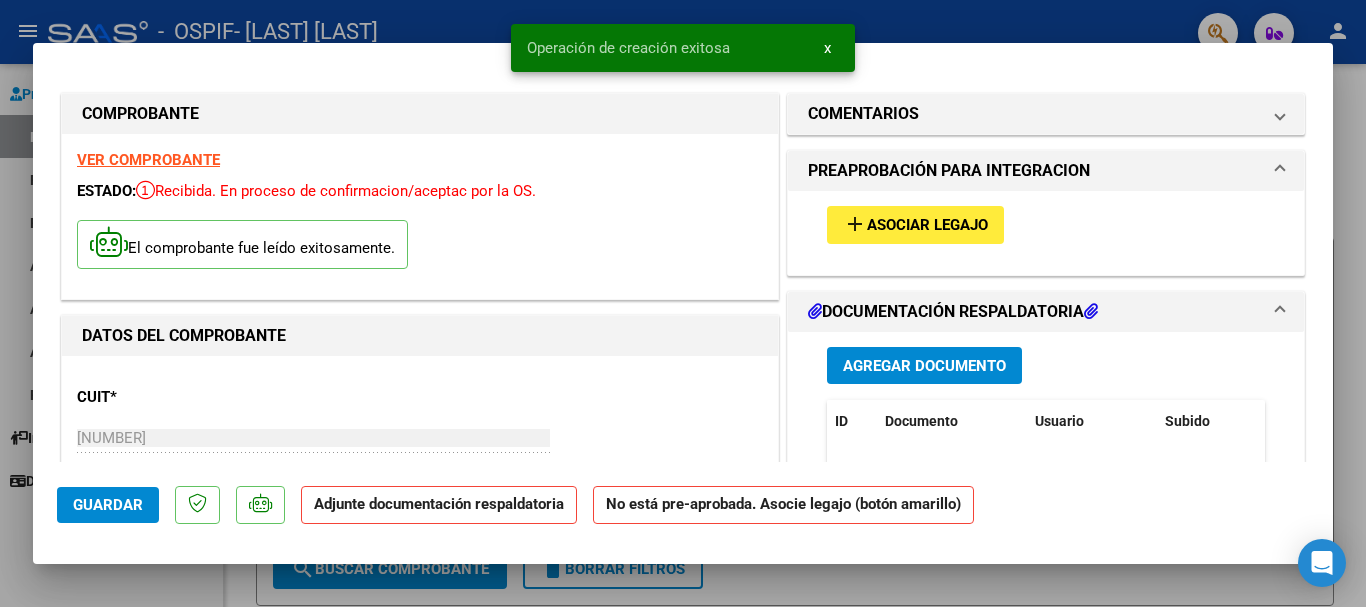 click on "Agregar Documento" at bounding box center [924, 365] 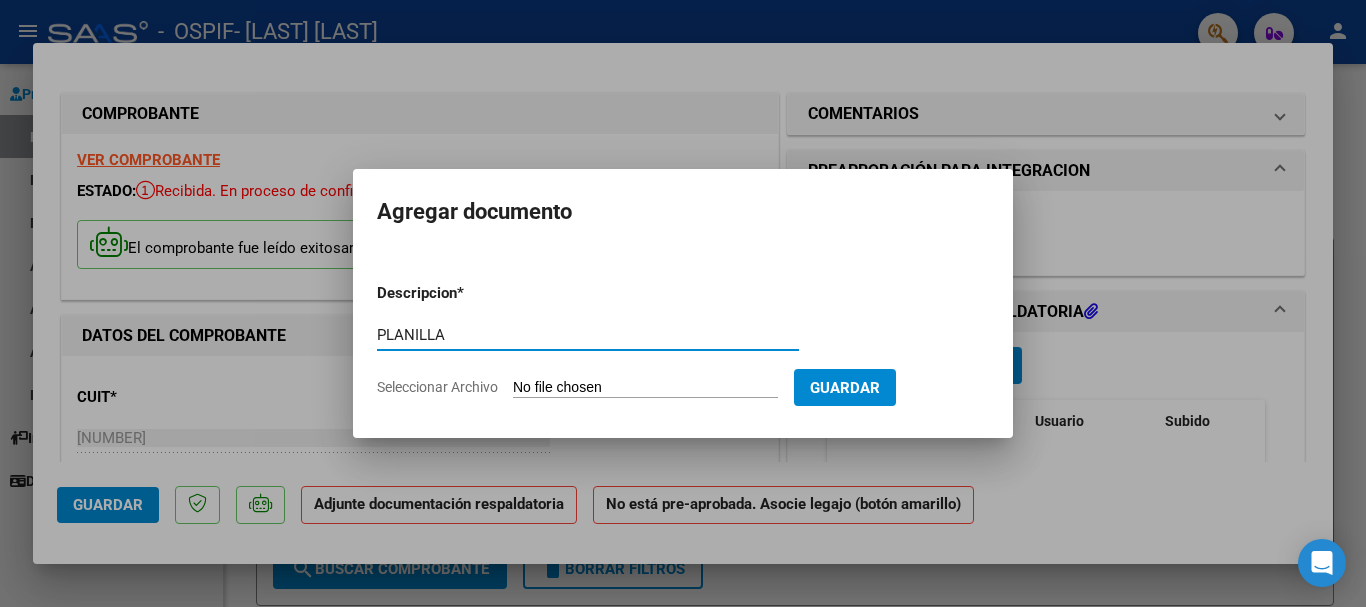 type on "PLANILLA" 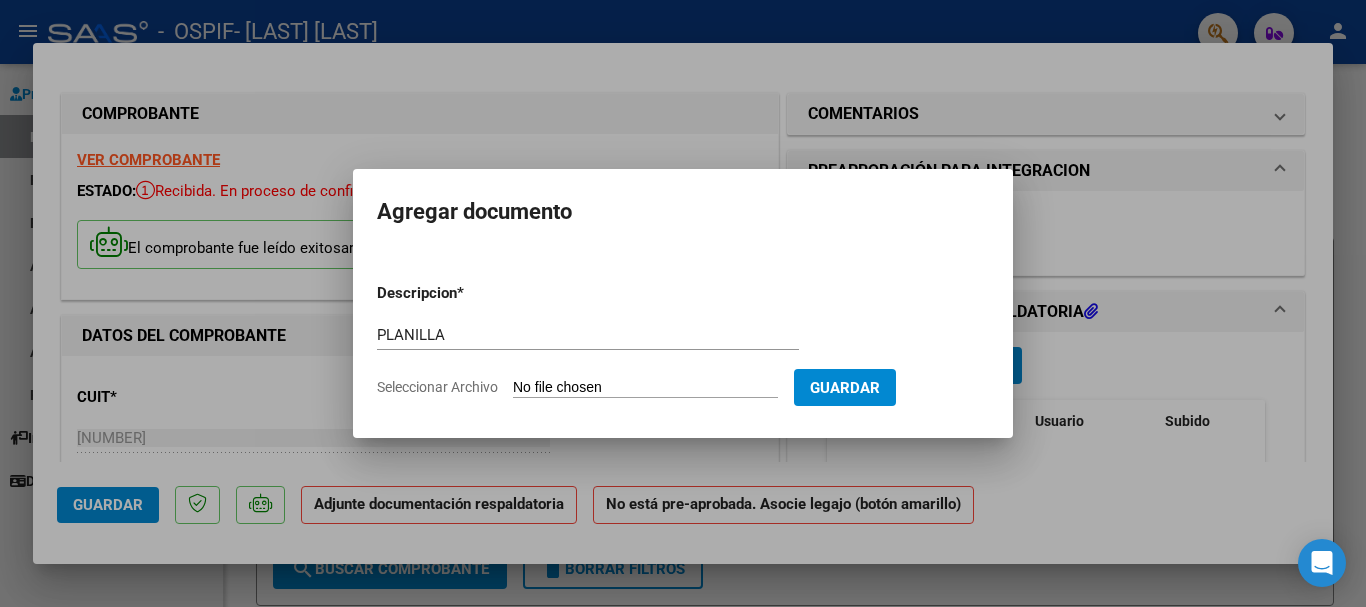 click on "Descripcion  *   PLANILLA Escriba aquí una descripcion  Seleccionar Archivo Guardar" at bounding box center (683, 340) 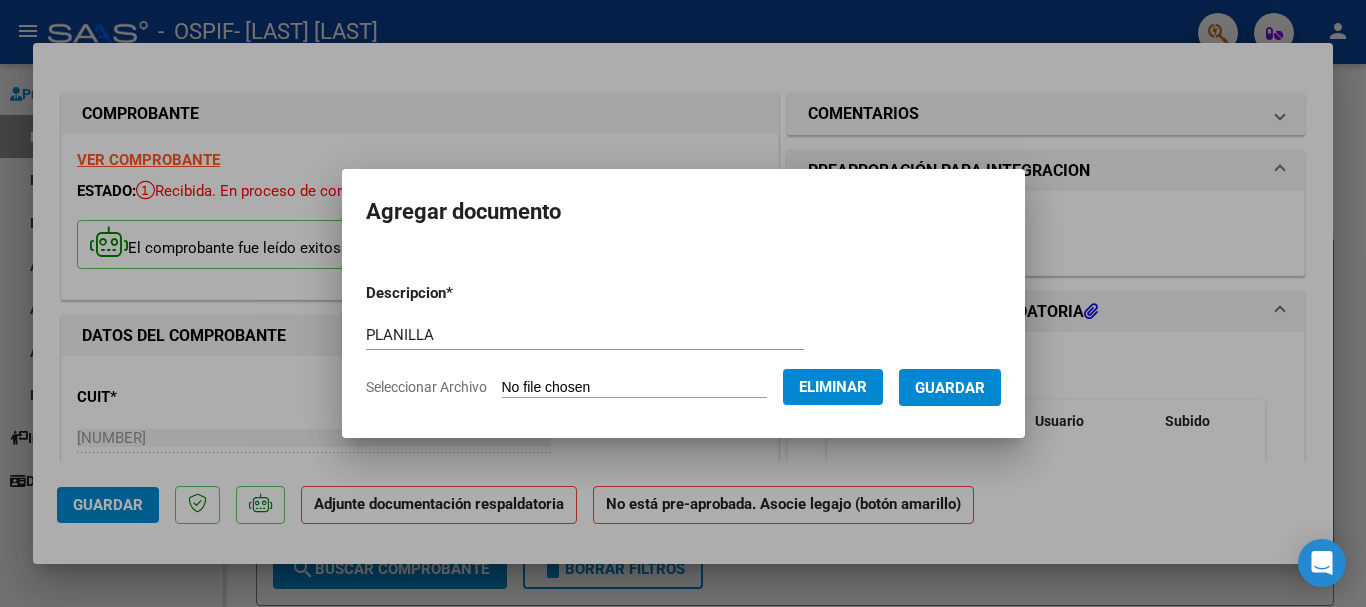 click on "Guardar" at bounding box center (950, 388) 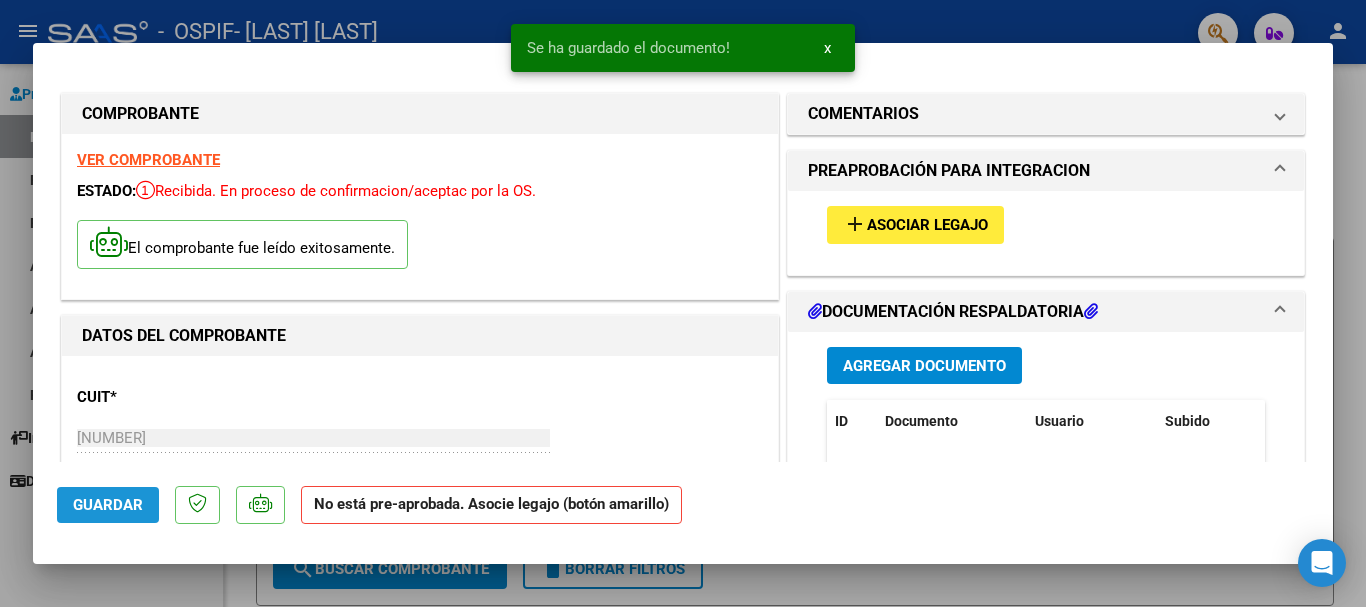 click on "Guardar" 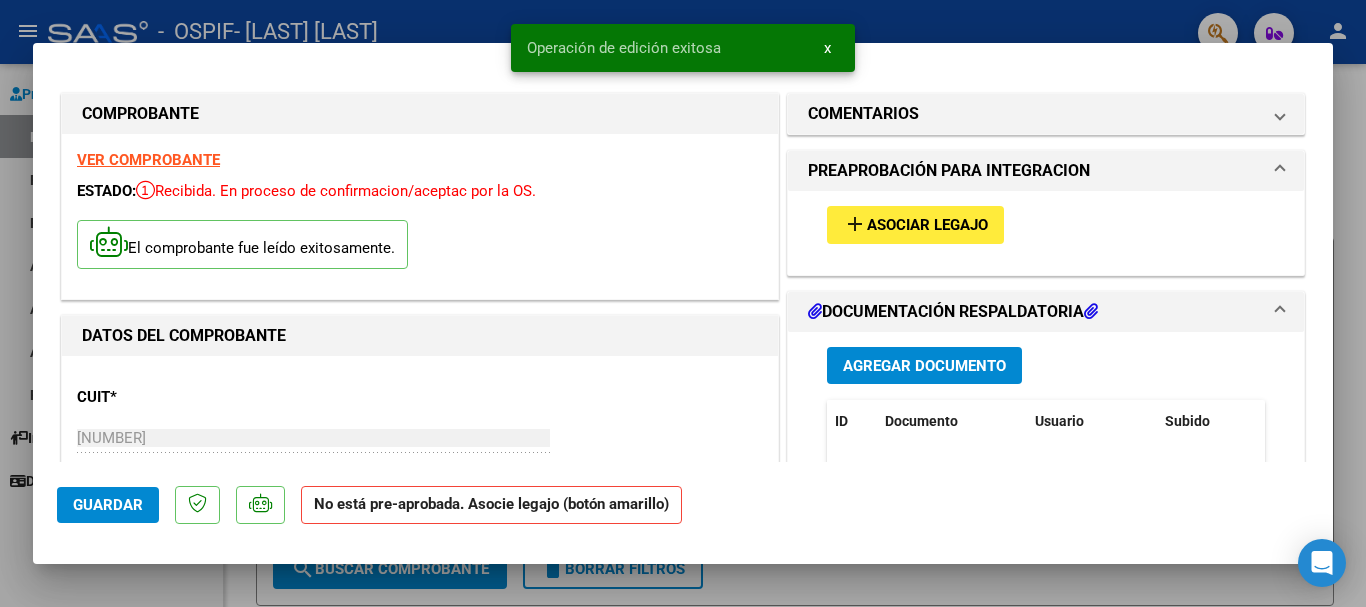click at bounding box center (683, 303) 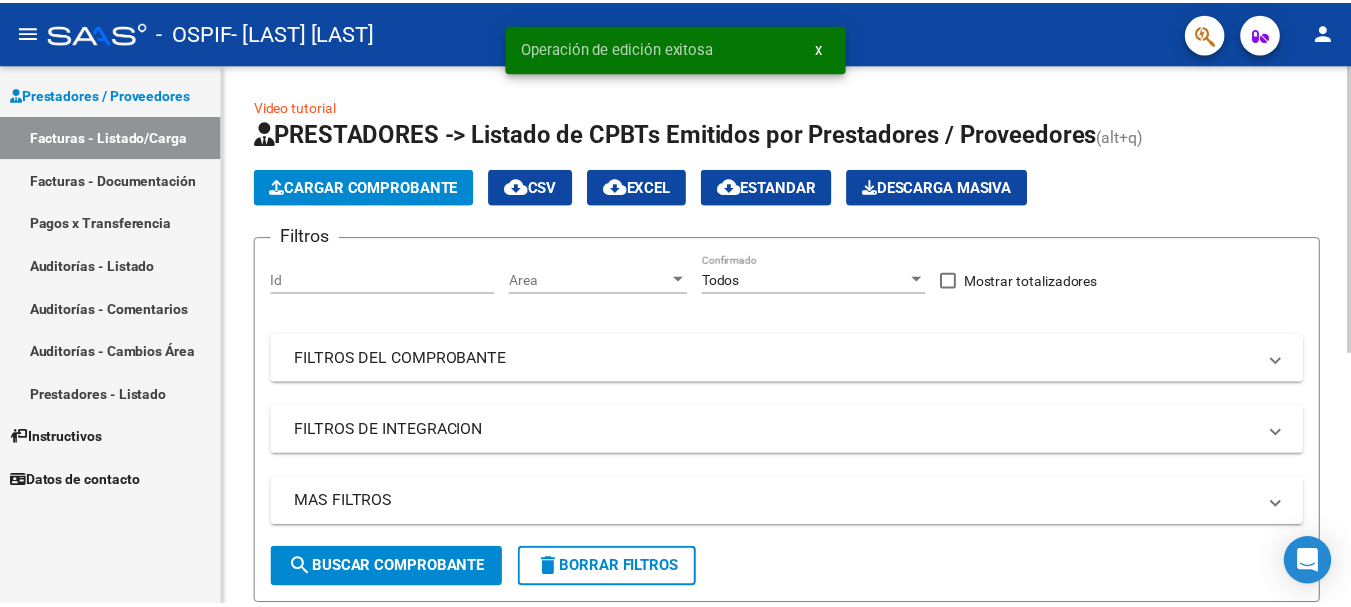 scroll, scrollTop: 300, scrollLeft: 0, axis: vertical 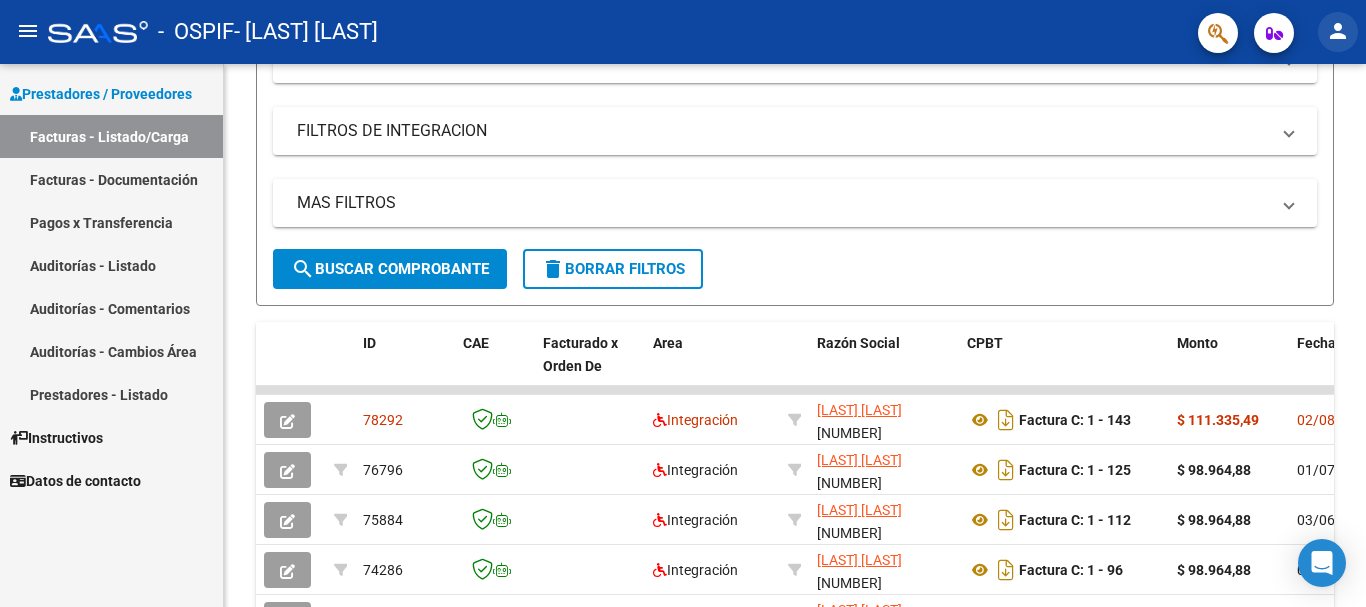click on "person" 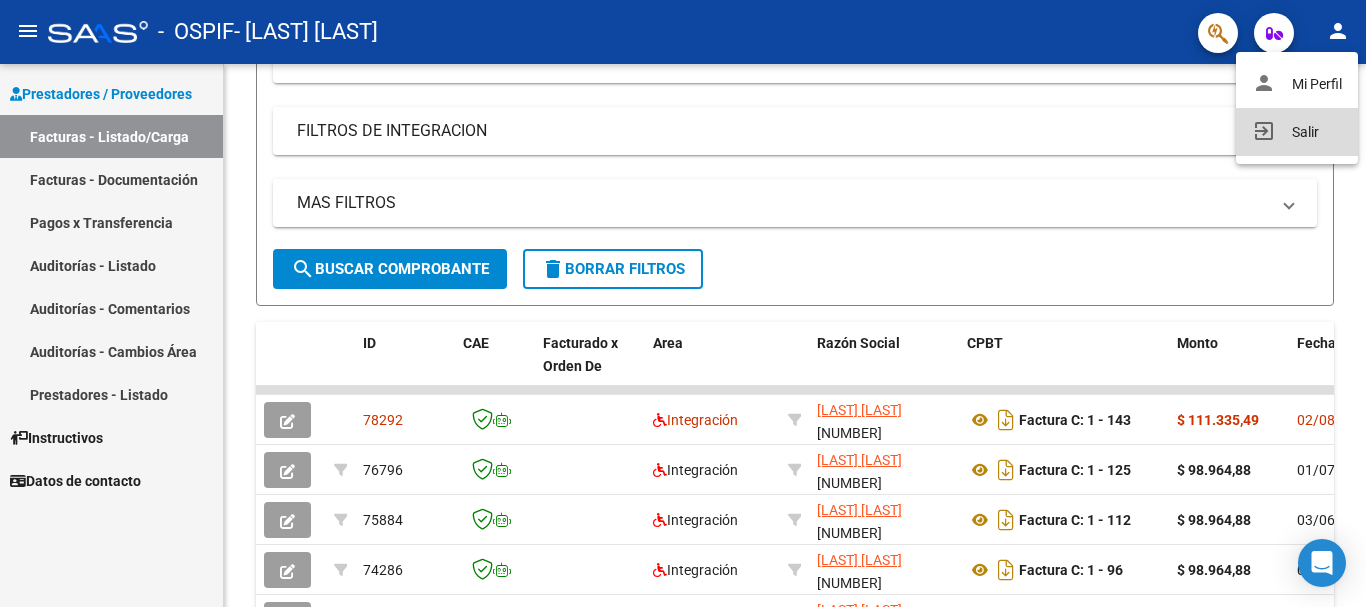 click on "exit_to_app  Salir" at bounding box center [1297, 132] 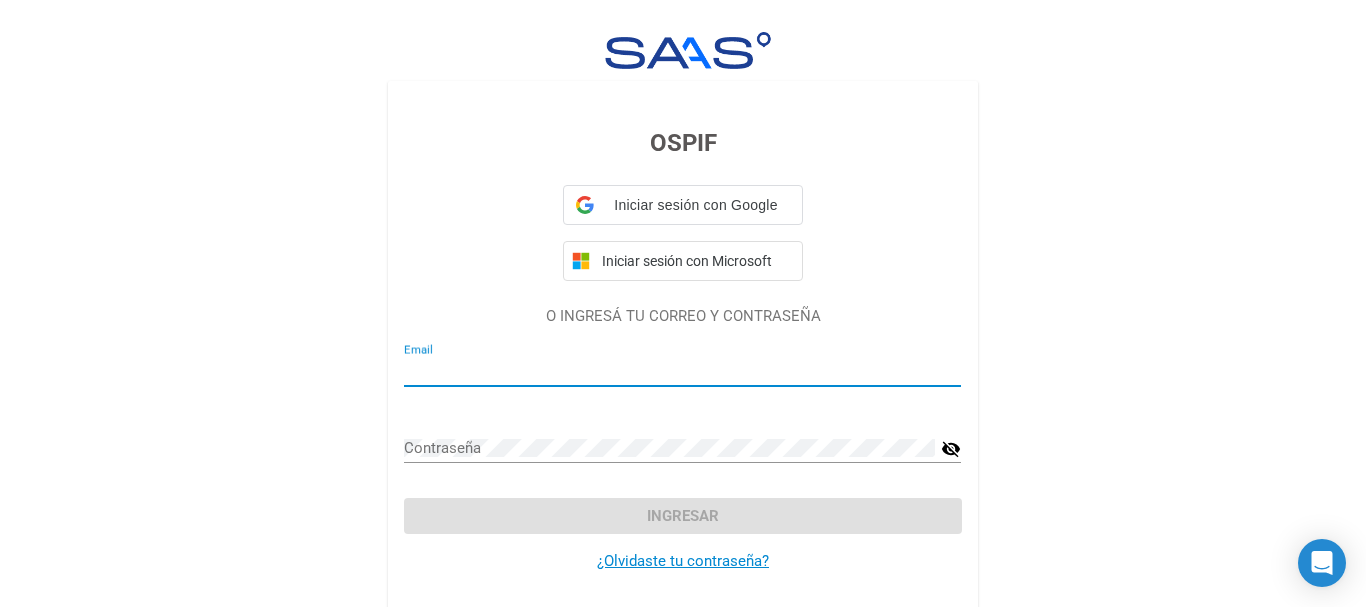 type on "lic.tovrodriguez@gmail.com" 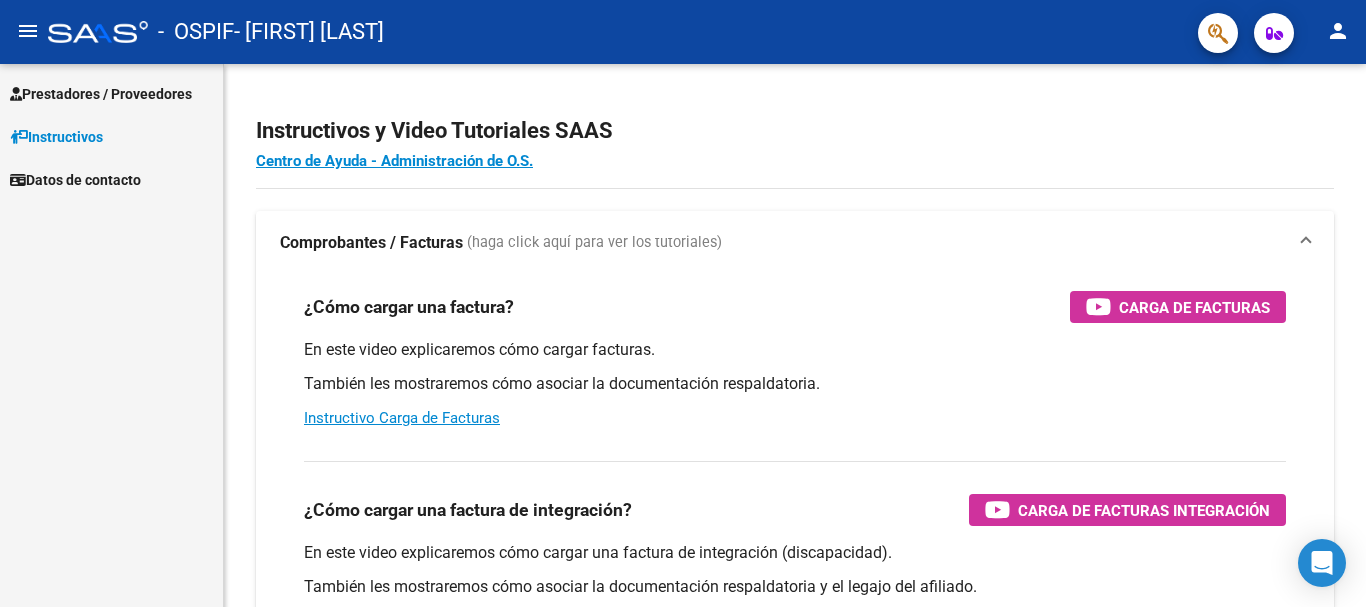 scroll, scrollTop: 0, scrollLeft: 0, axis: both 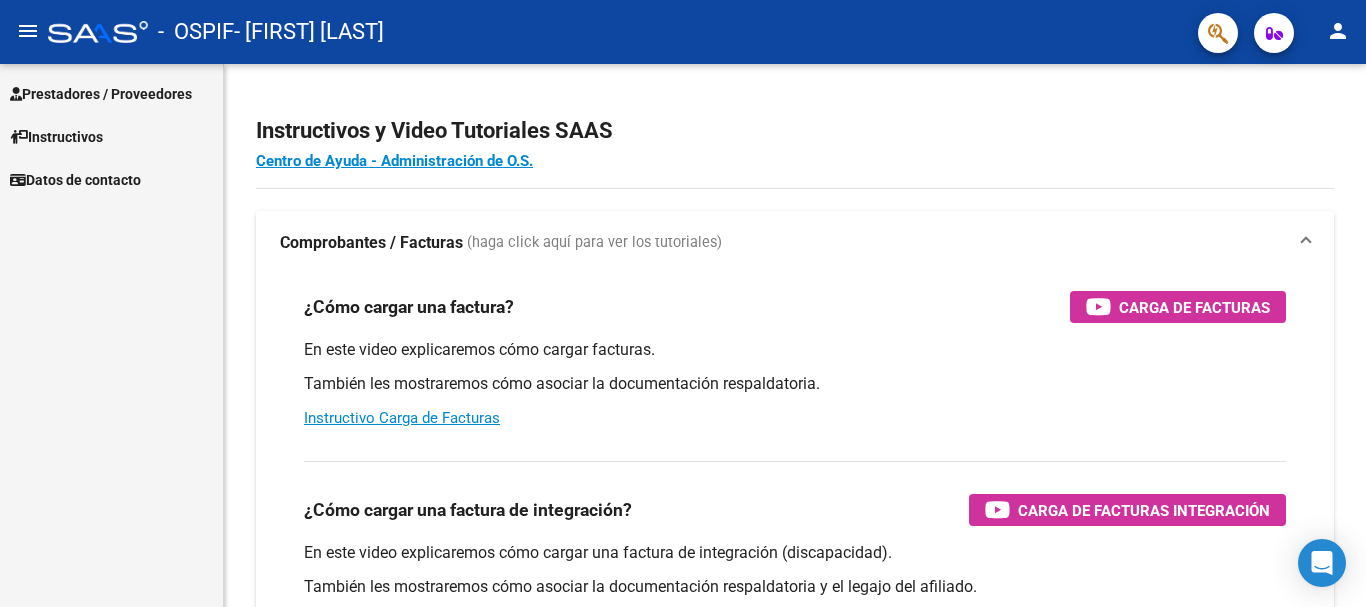 click on "Prestadores / Proveedores" at bounding box center [101, 94] 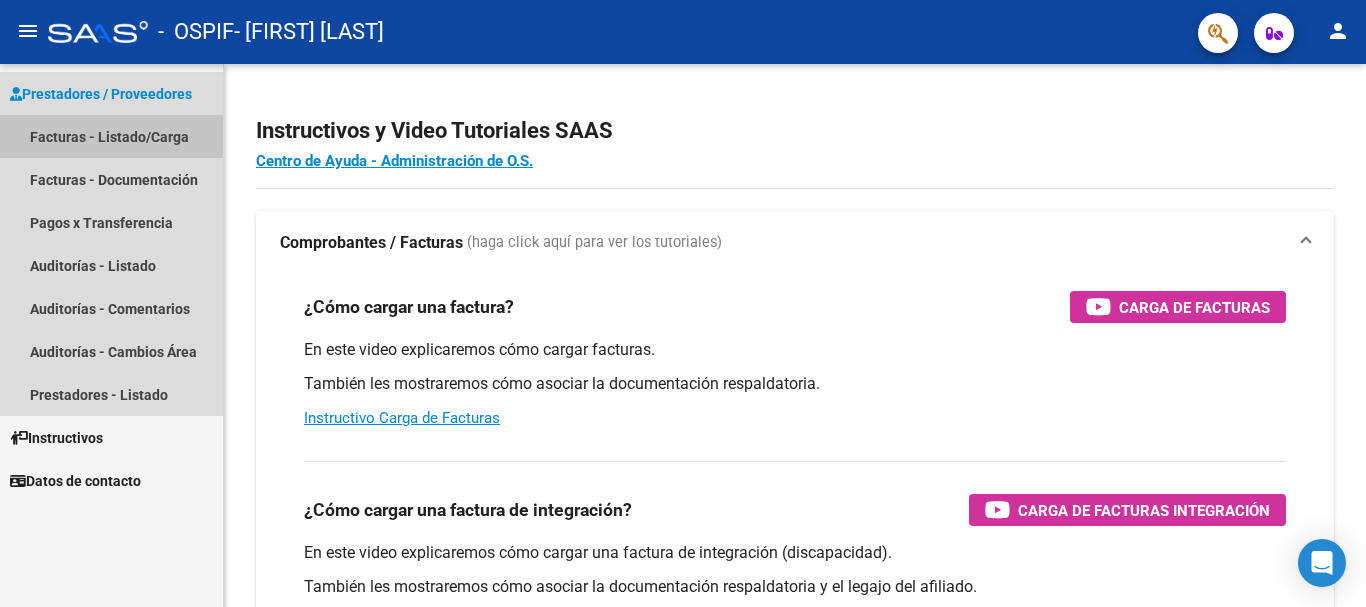 click on "Facturas - Listado/Carga" at bounding box center [111, 136] 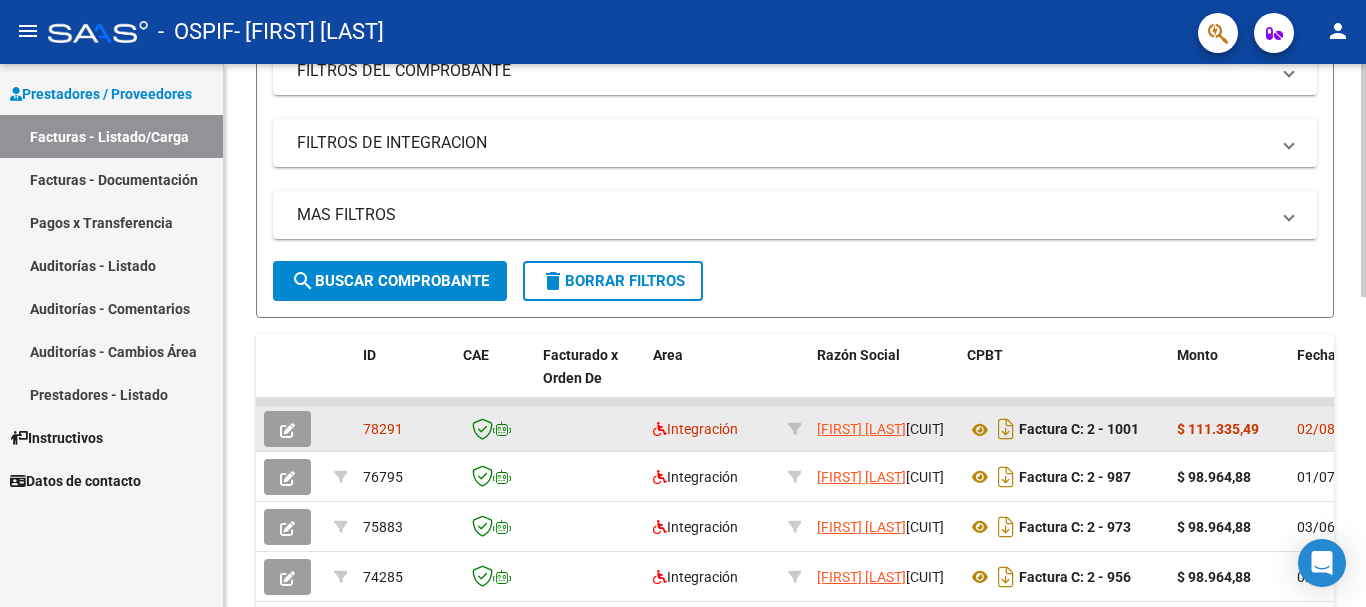 scroll, scrollTop: 300, scrollLeft: 0, axis: vertical 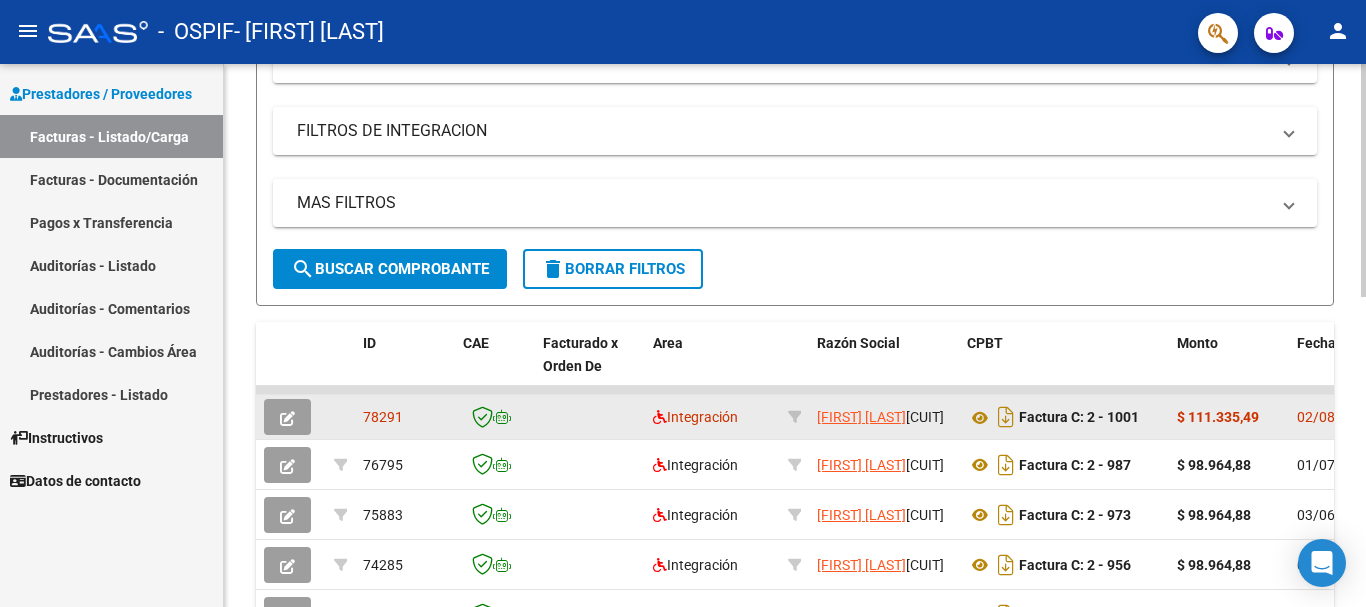 click 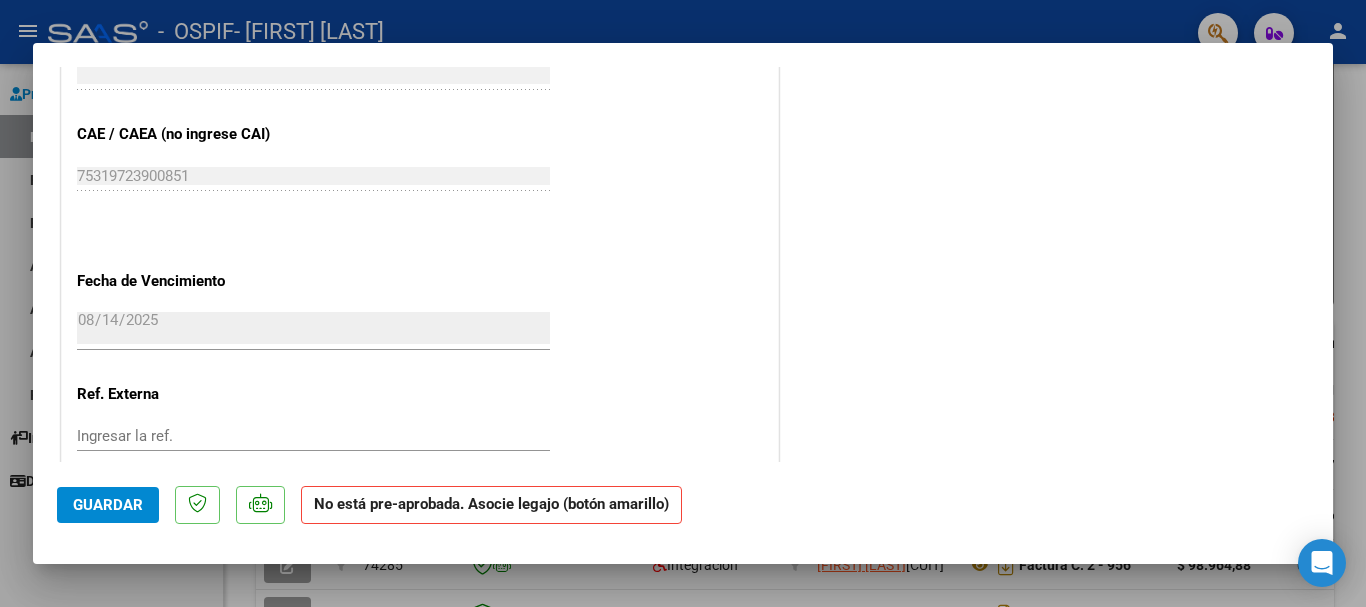 scroll, scrollTop: 1200, scrollLeft: 0, axis: vertical 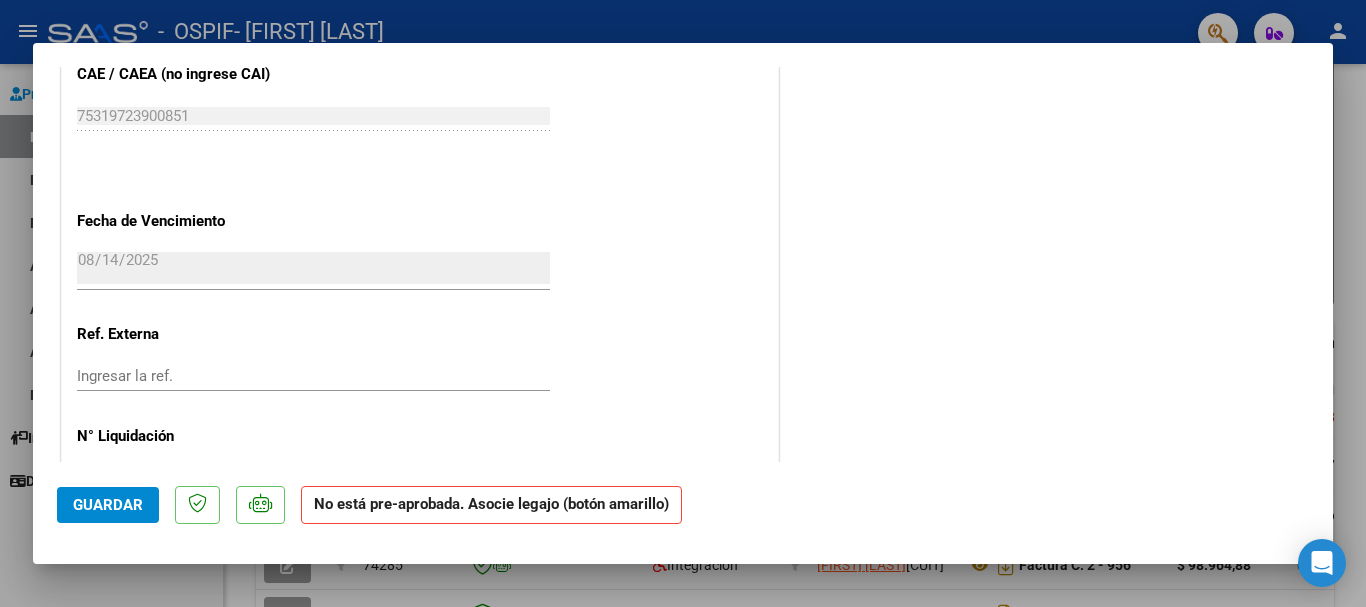 drag, startPoint x: 162, startPoint y: 275, endPoint x: 152, endPoint y: 255, distance: 22.36068 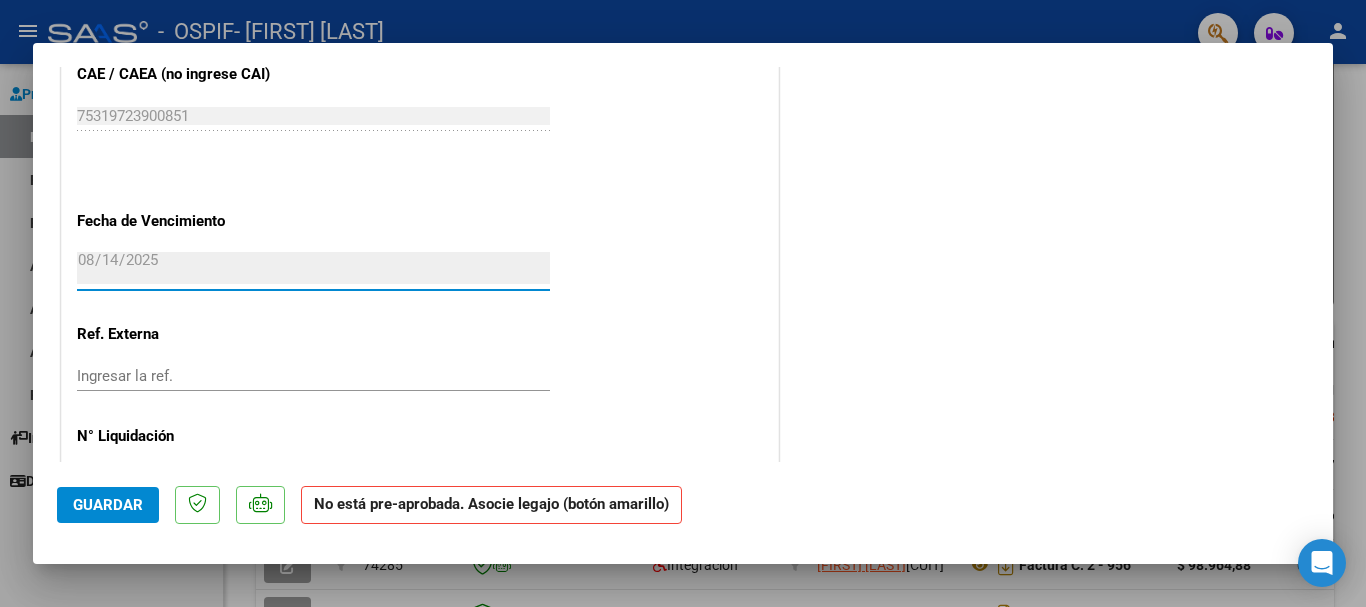 click on "2025-08-14" at bounding box center (313, 268) 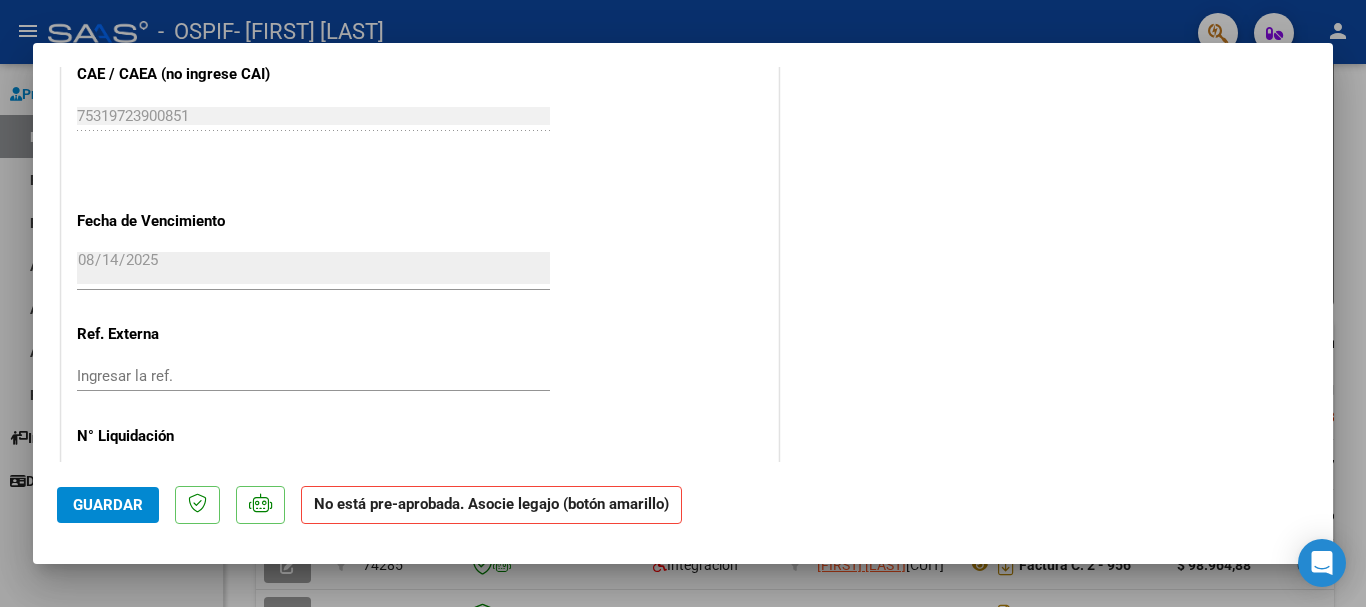 click on "[DATE] Ingresar la fecha" 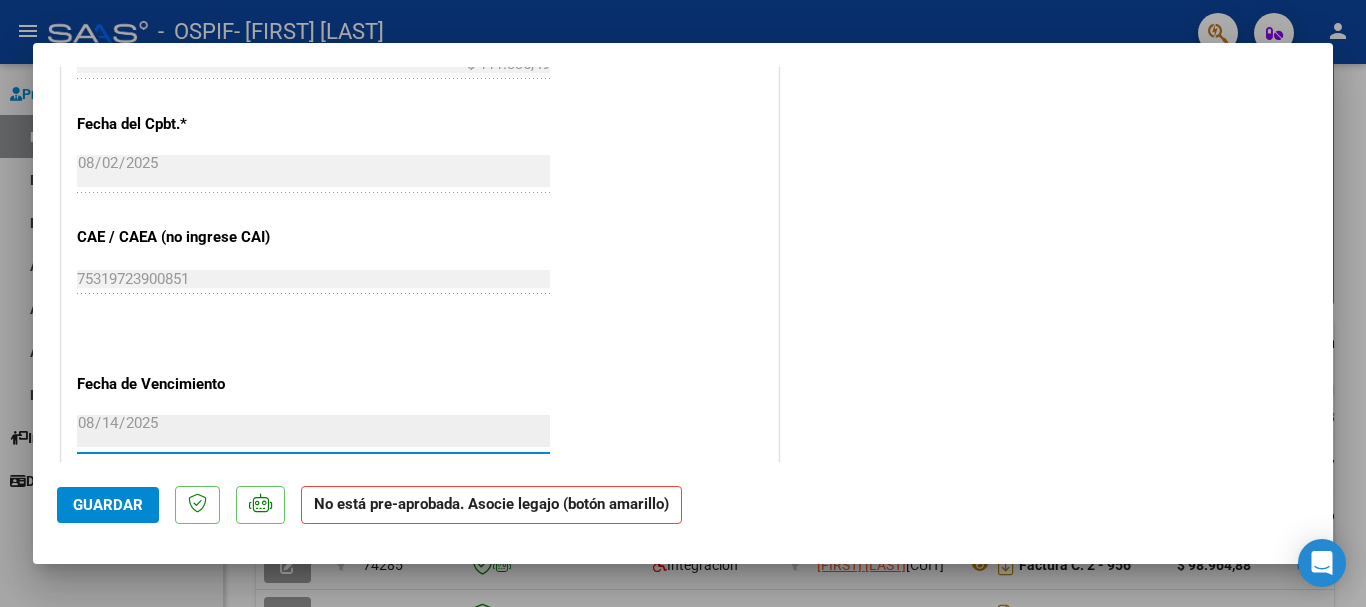 scroll, scrollTop: 1100, scrollLeft: 0, axis: vertical 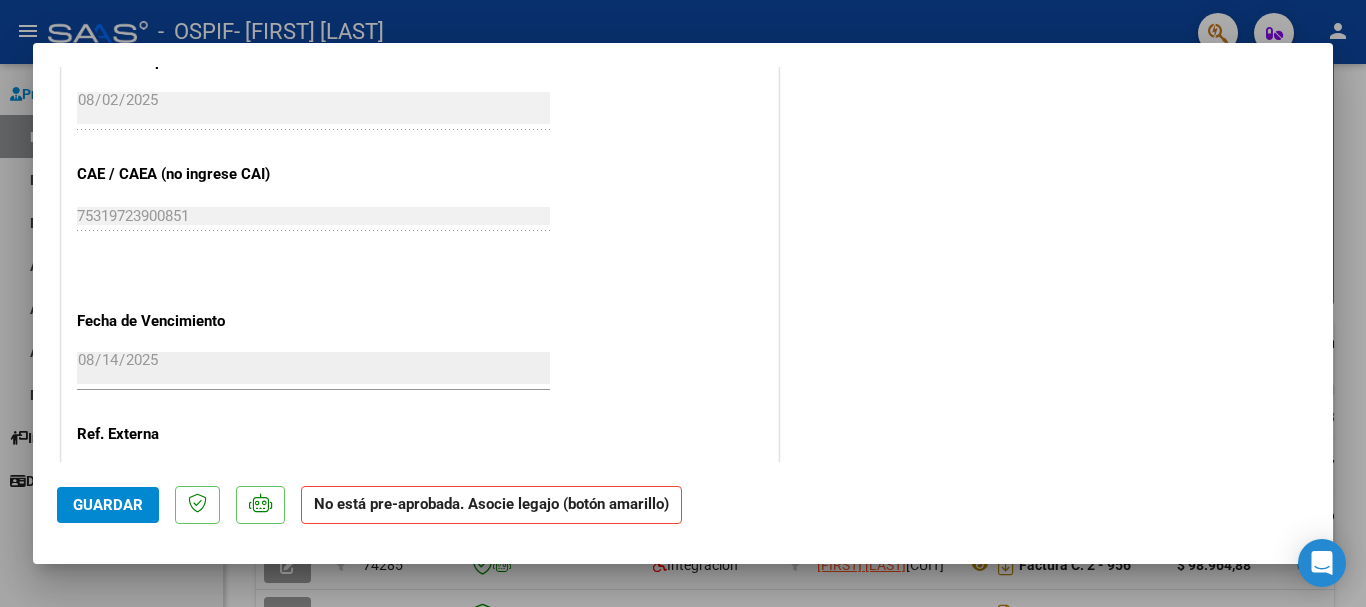 click on "[DATE] Ingresar la fecha" 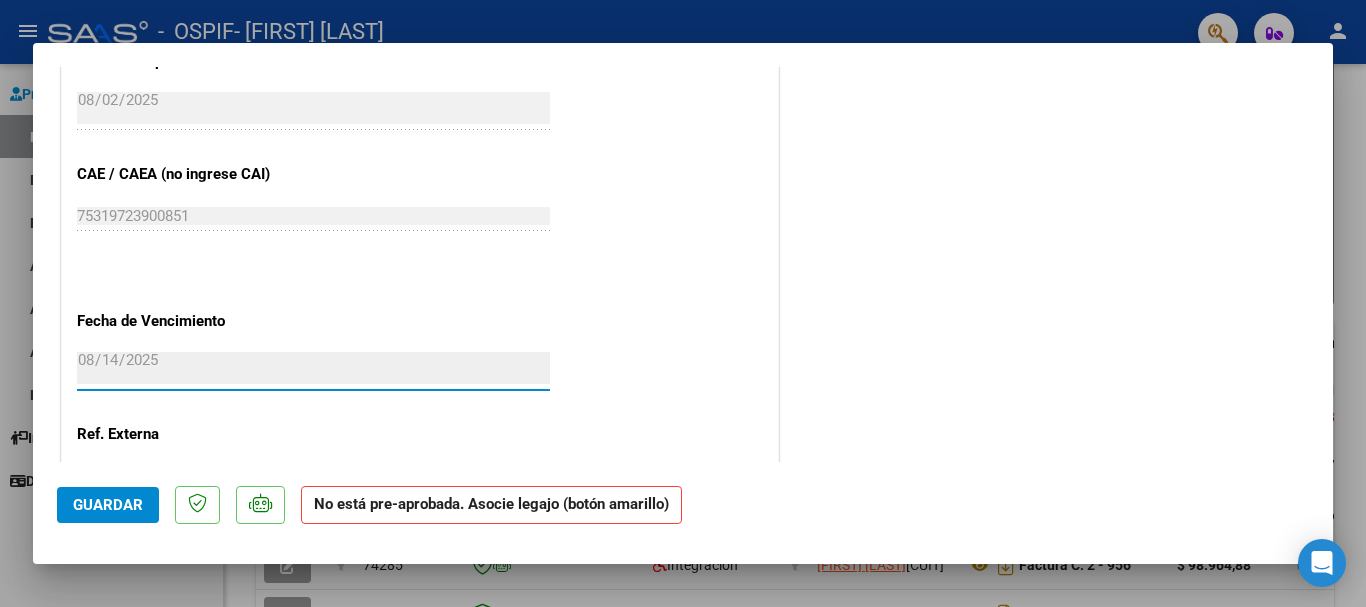 drag, startPoint x: 134, startPoint y: 361, endPoint x: 120, endPoint y: 361, distance: 14 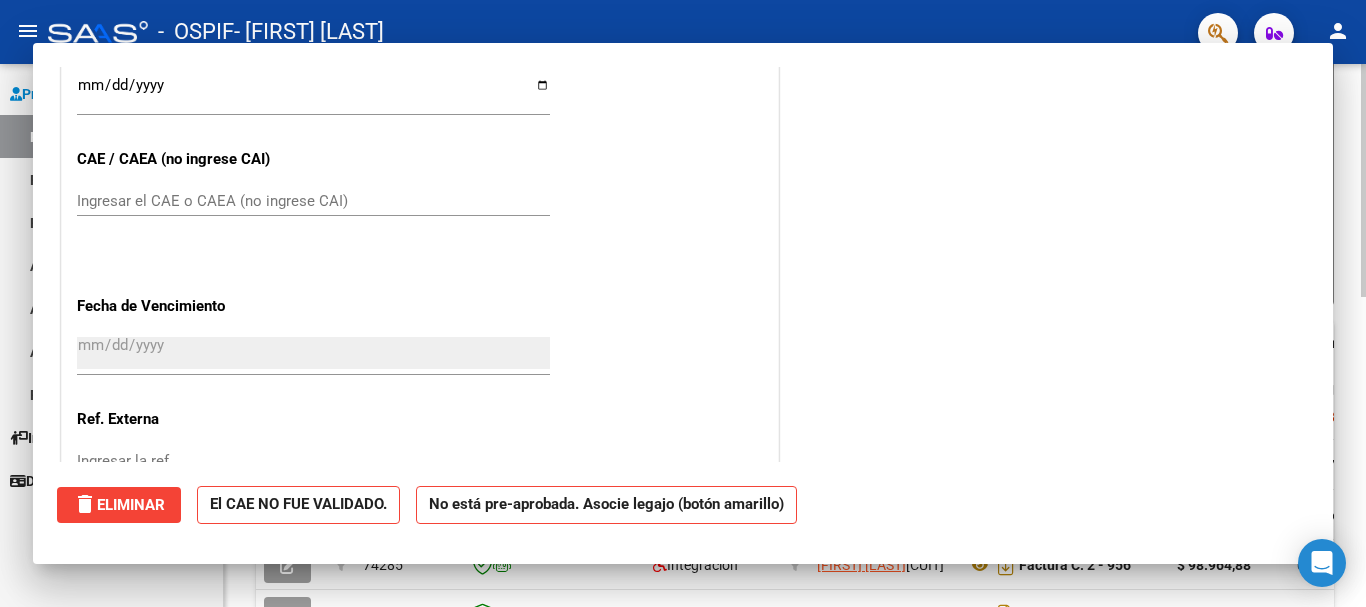 scroll, scrollTop: 0, scrollLeft: 0, axis: both 